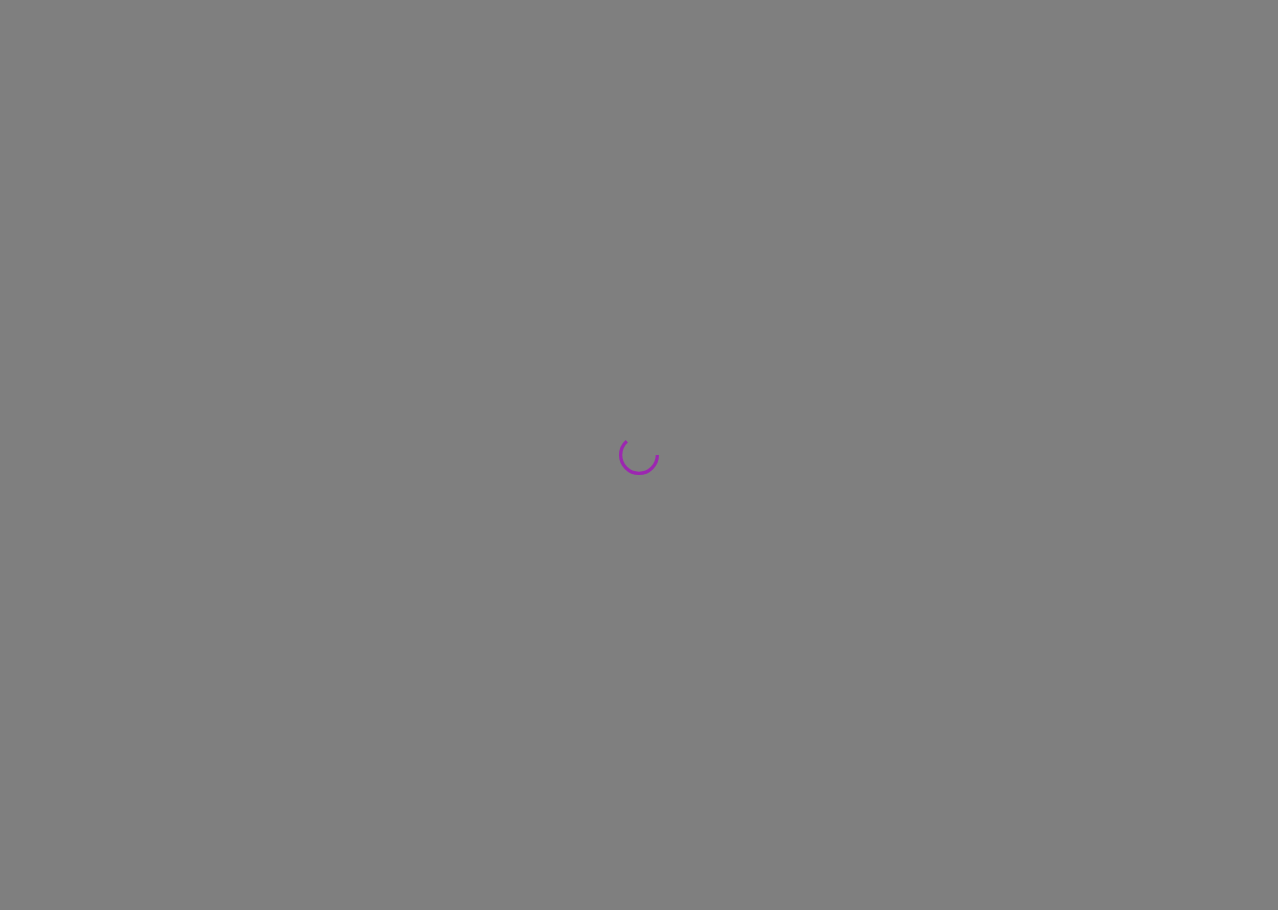 scroll, scrollTop: 0, scrollLeft: 0, axis: both 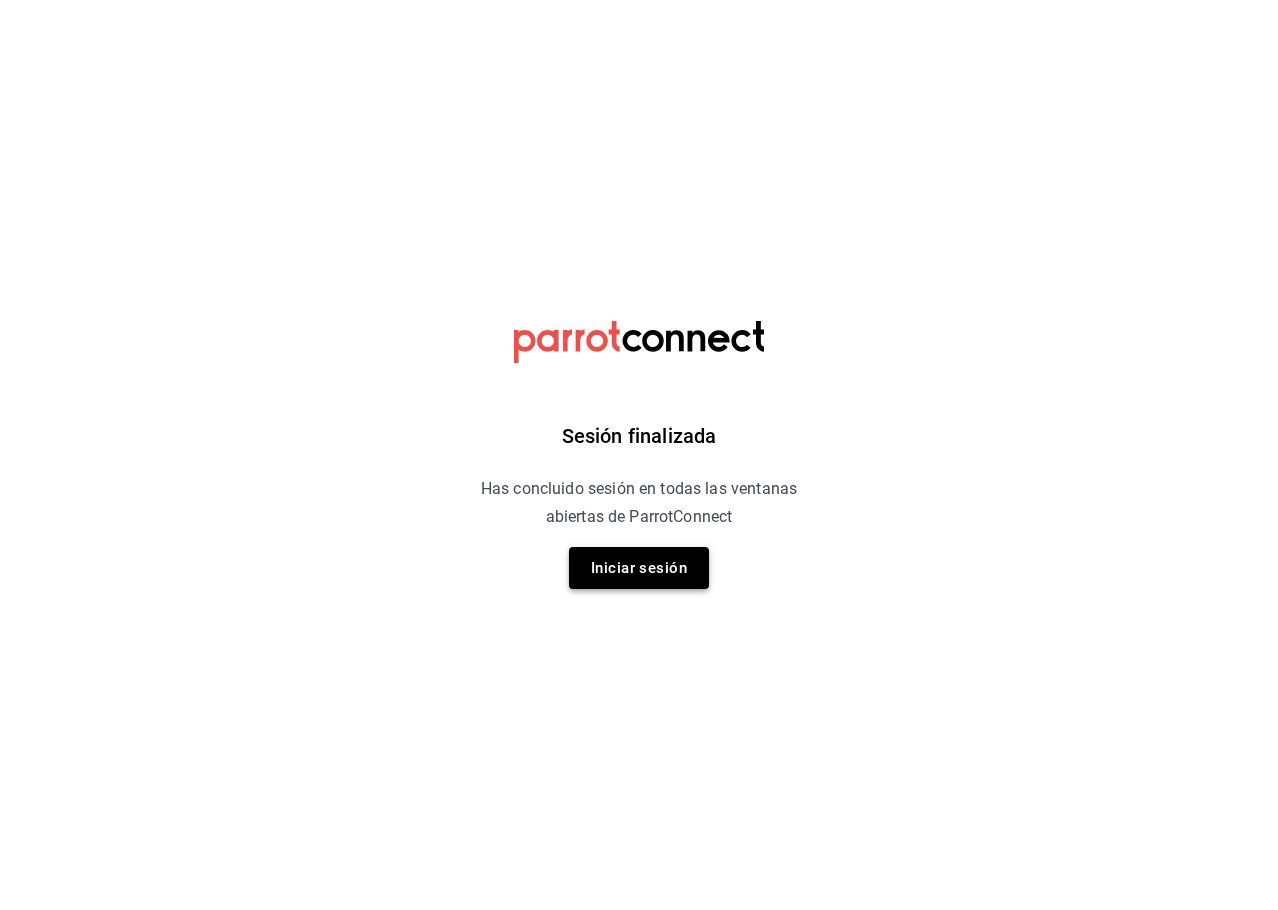 click on "Iniciar sesión" at bounding box center (639, 568) 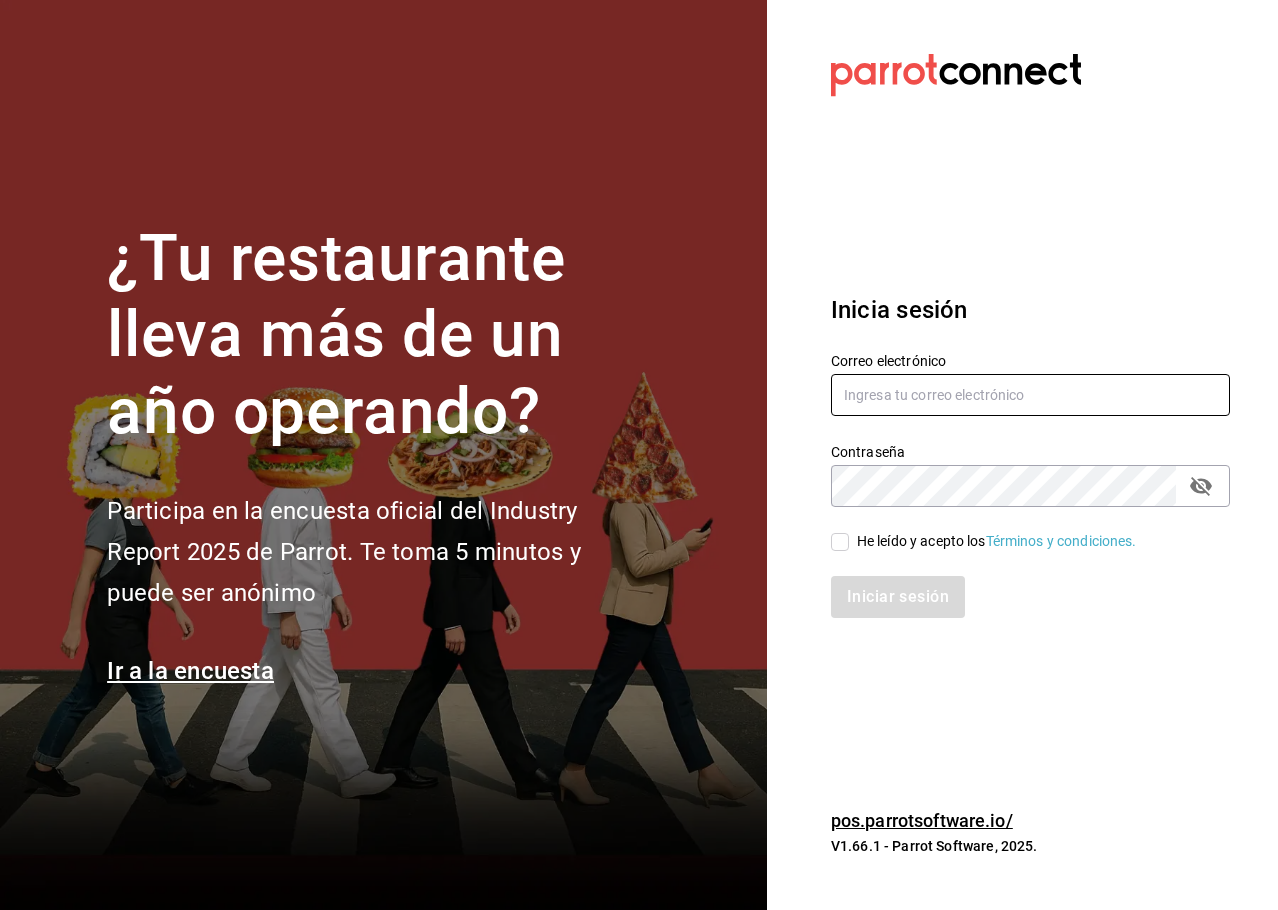 type on "[USERNAME]@[EXAMPLE.COM]" 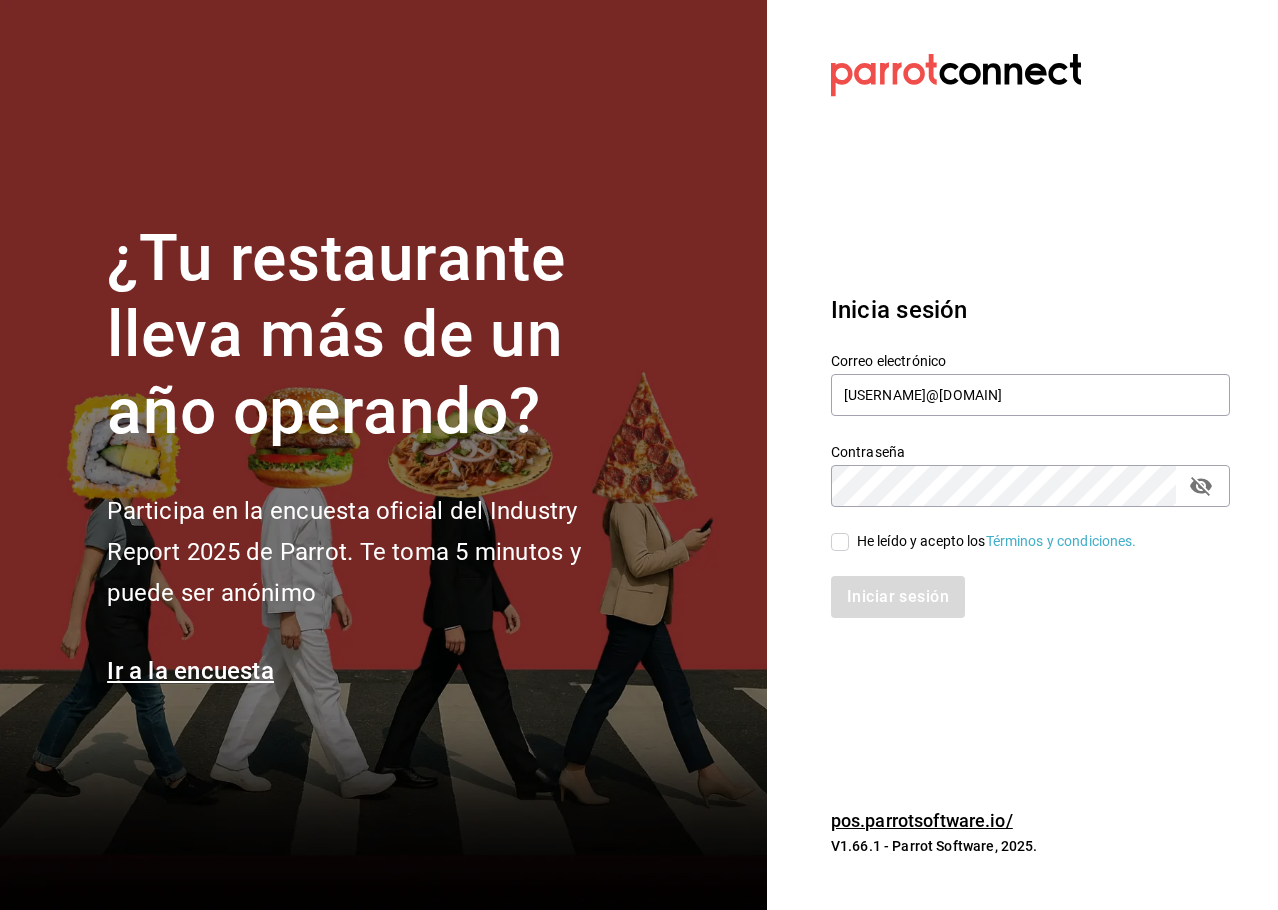 click on "Iniciar sesión" at bounding box center (1018, 585) 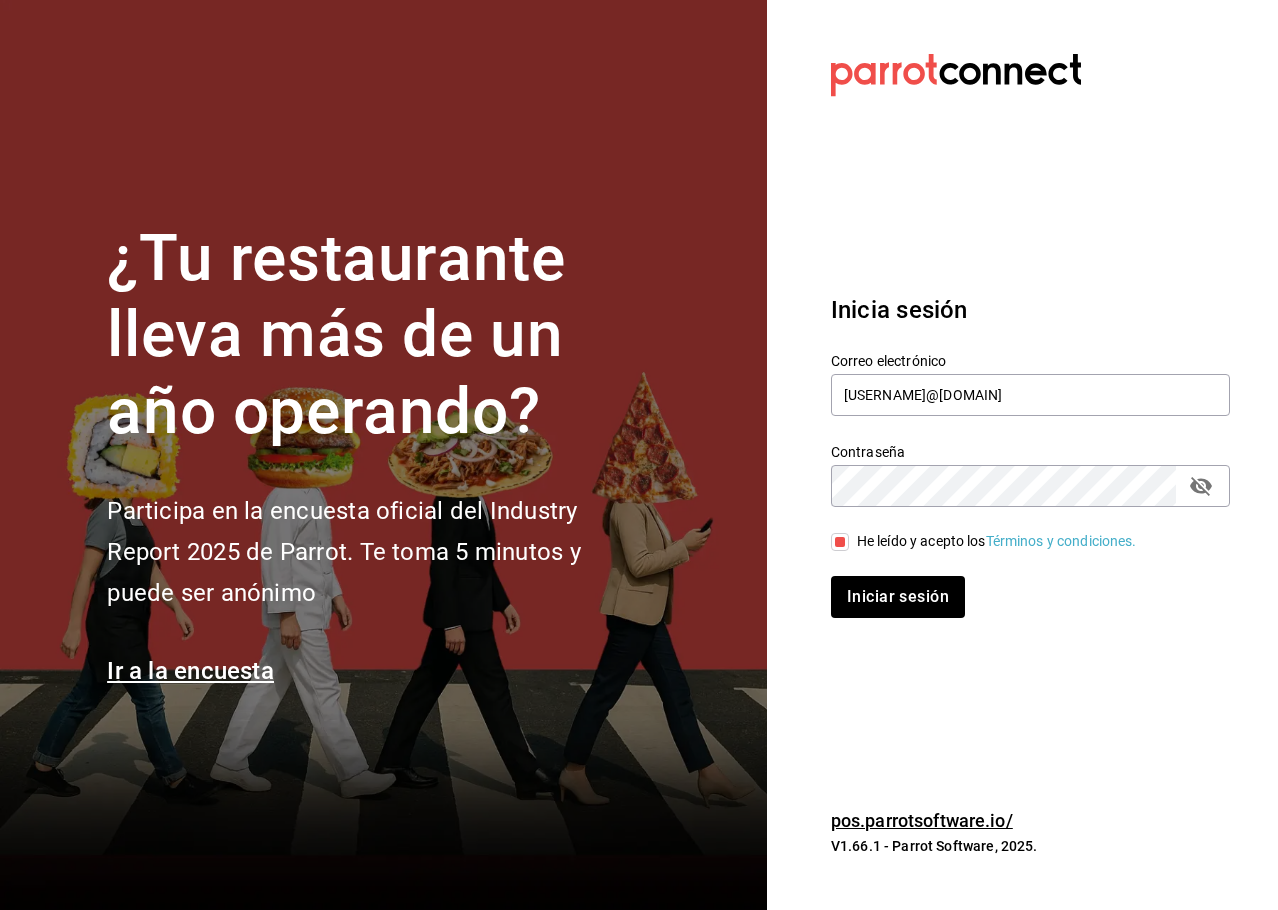 click on "Iniciar sesión" at bounding box center [1018, 585] 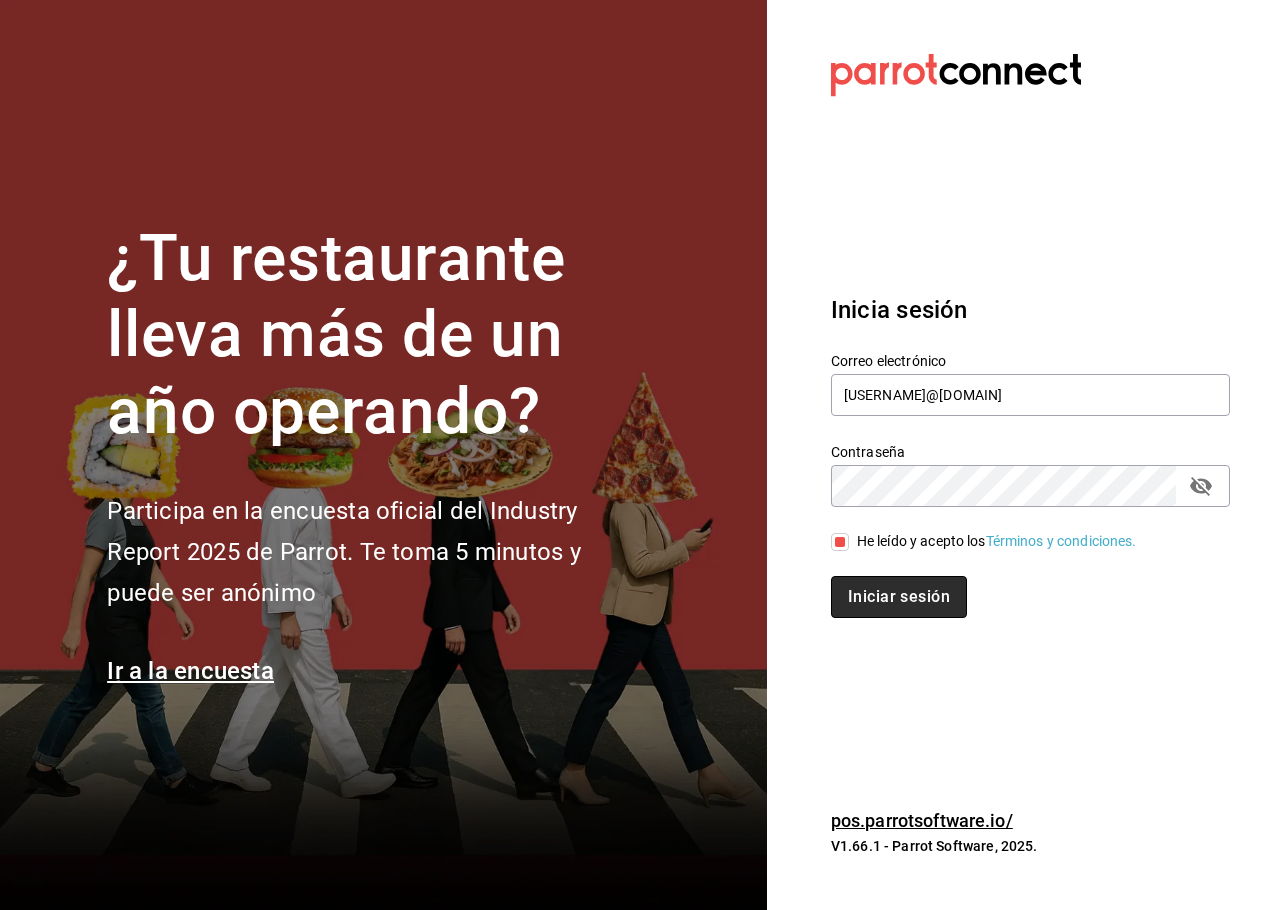 click on "Iniciar sesión" at bounding box center (899, 597) 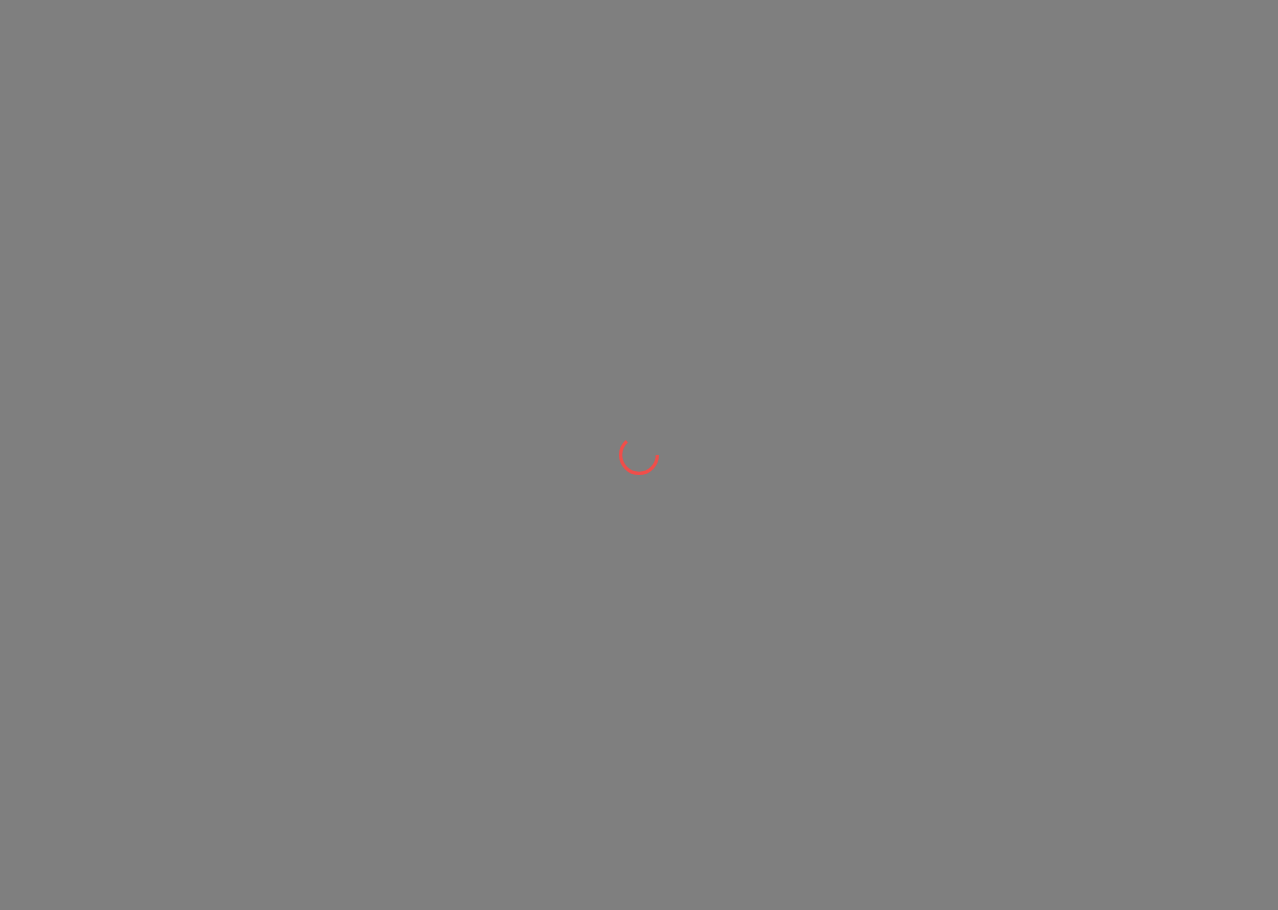 scroll, scrollTop: 0, scrollLeft: 0, axis: both 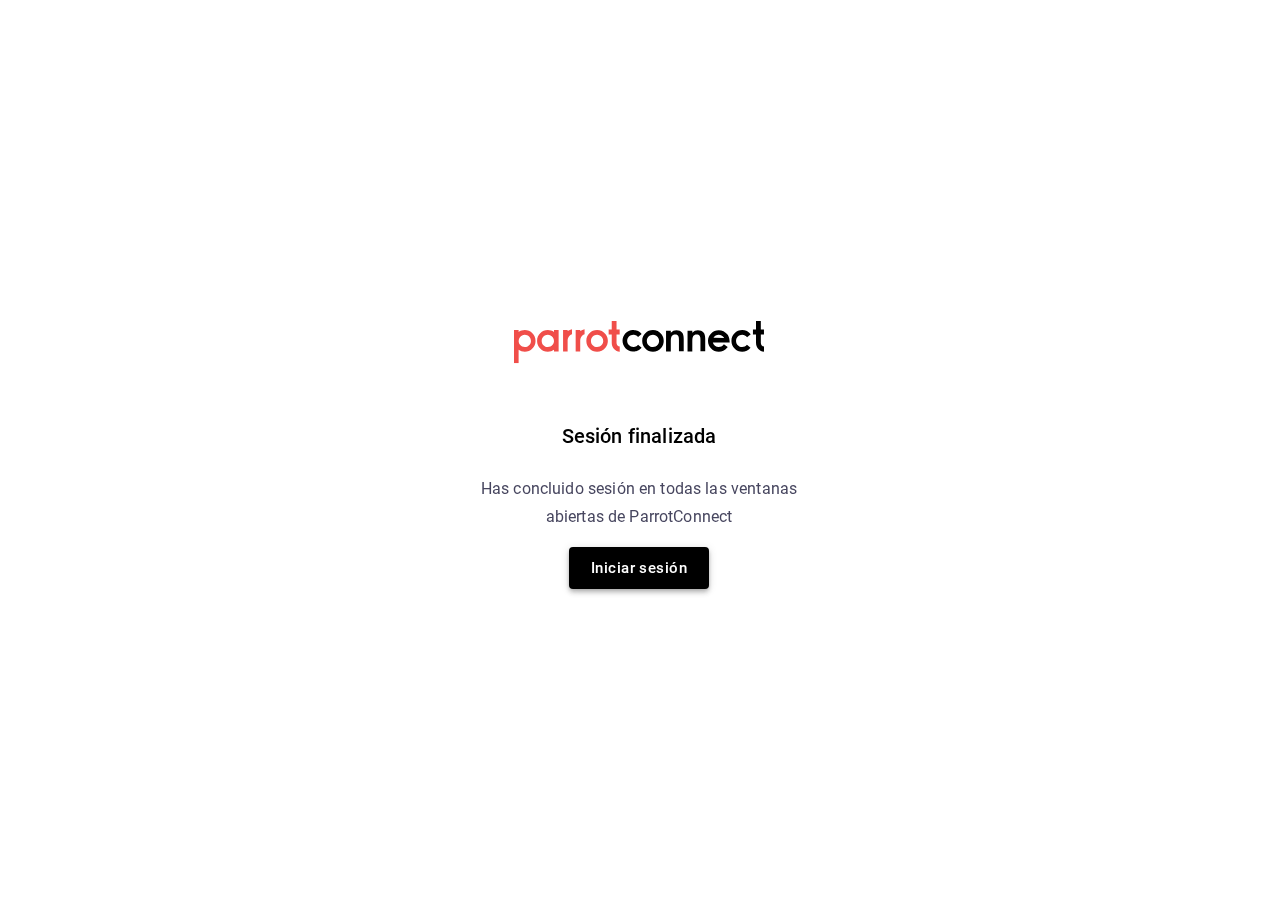 click on "Iniciar sesión" at bounding box center (639, 568) 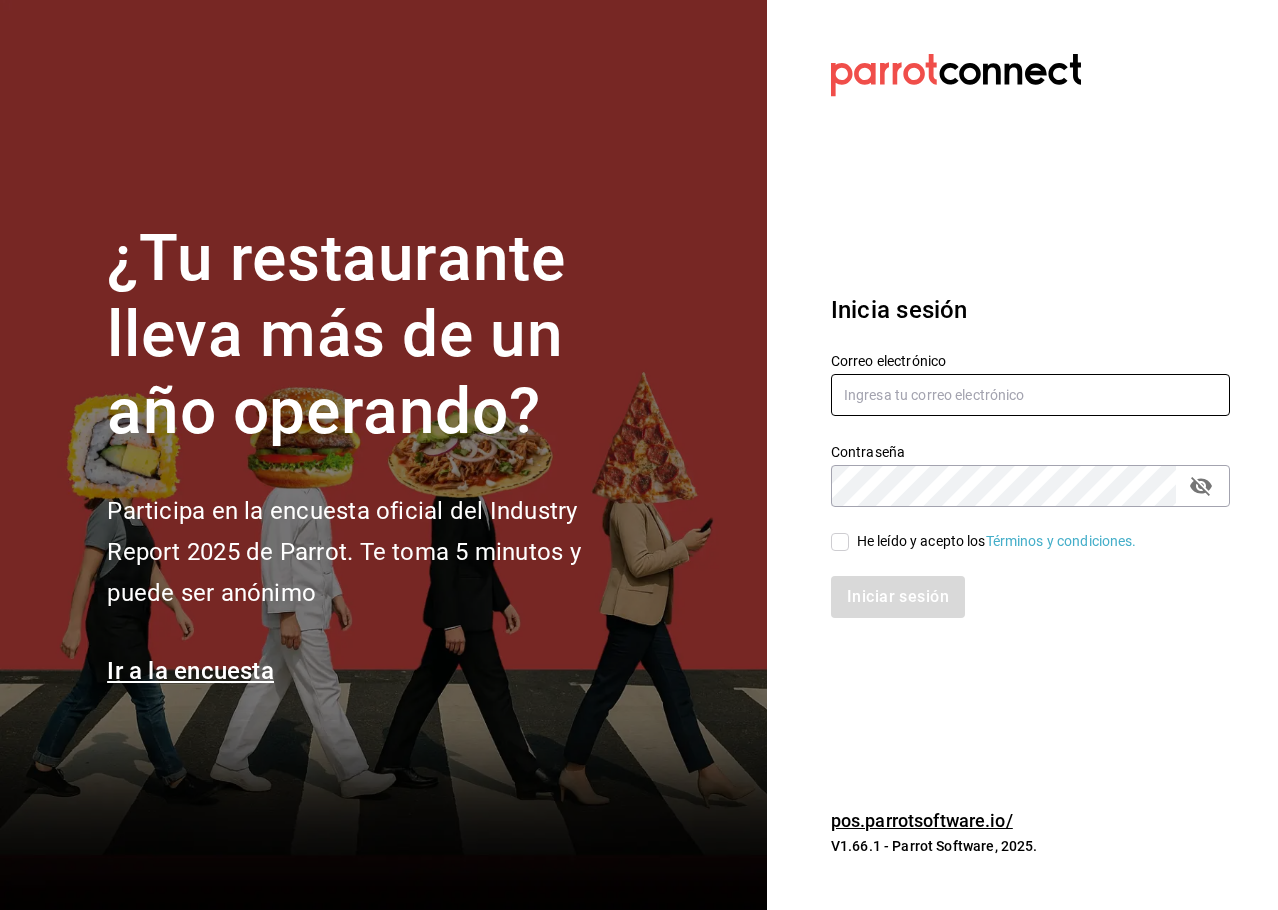 type on "[USERNAME]@[EXAMPLE.COM]" 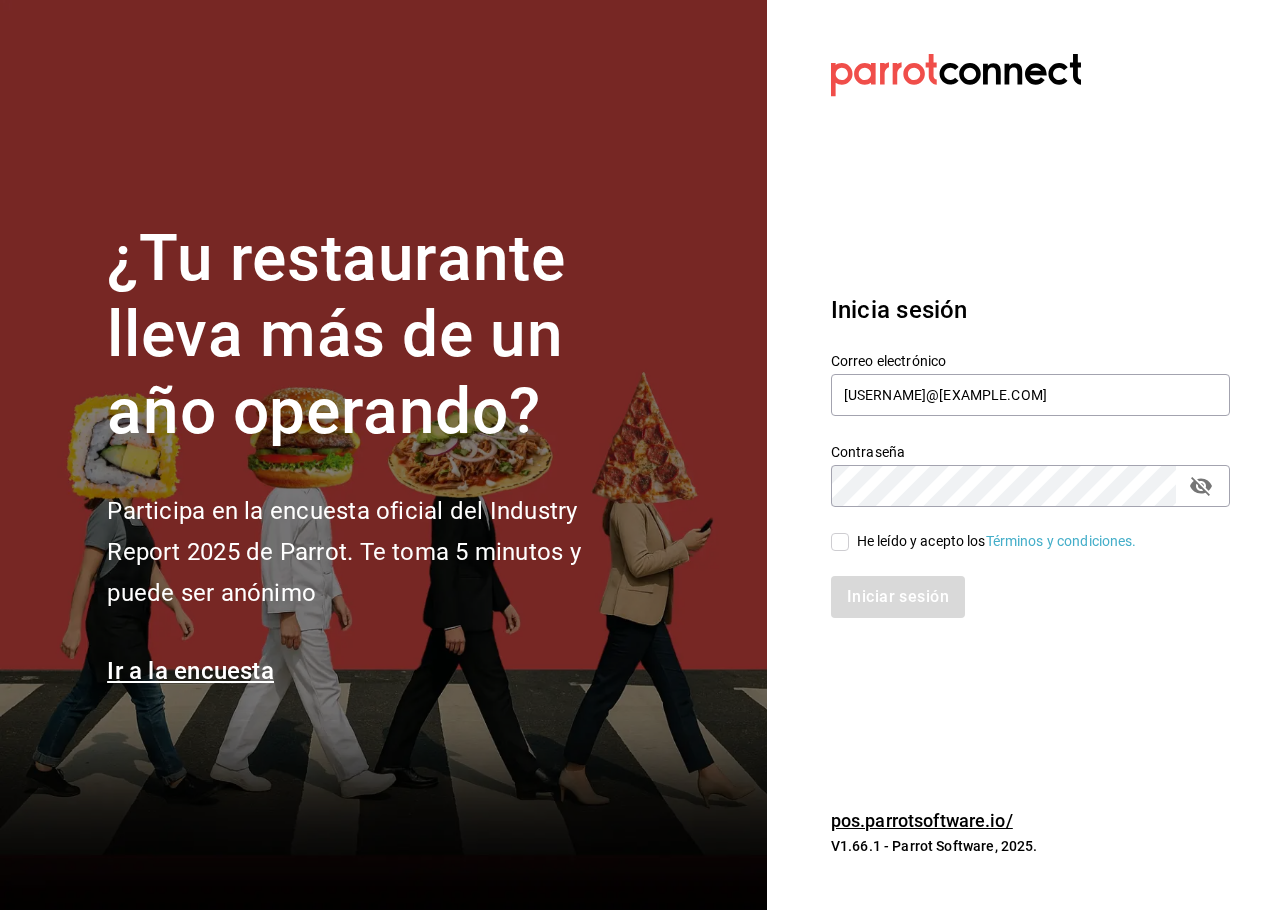 click on "Iniciar sesión" at bounding box center (1018, 585) 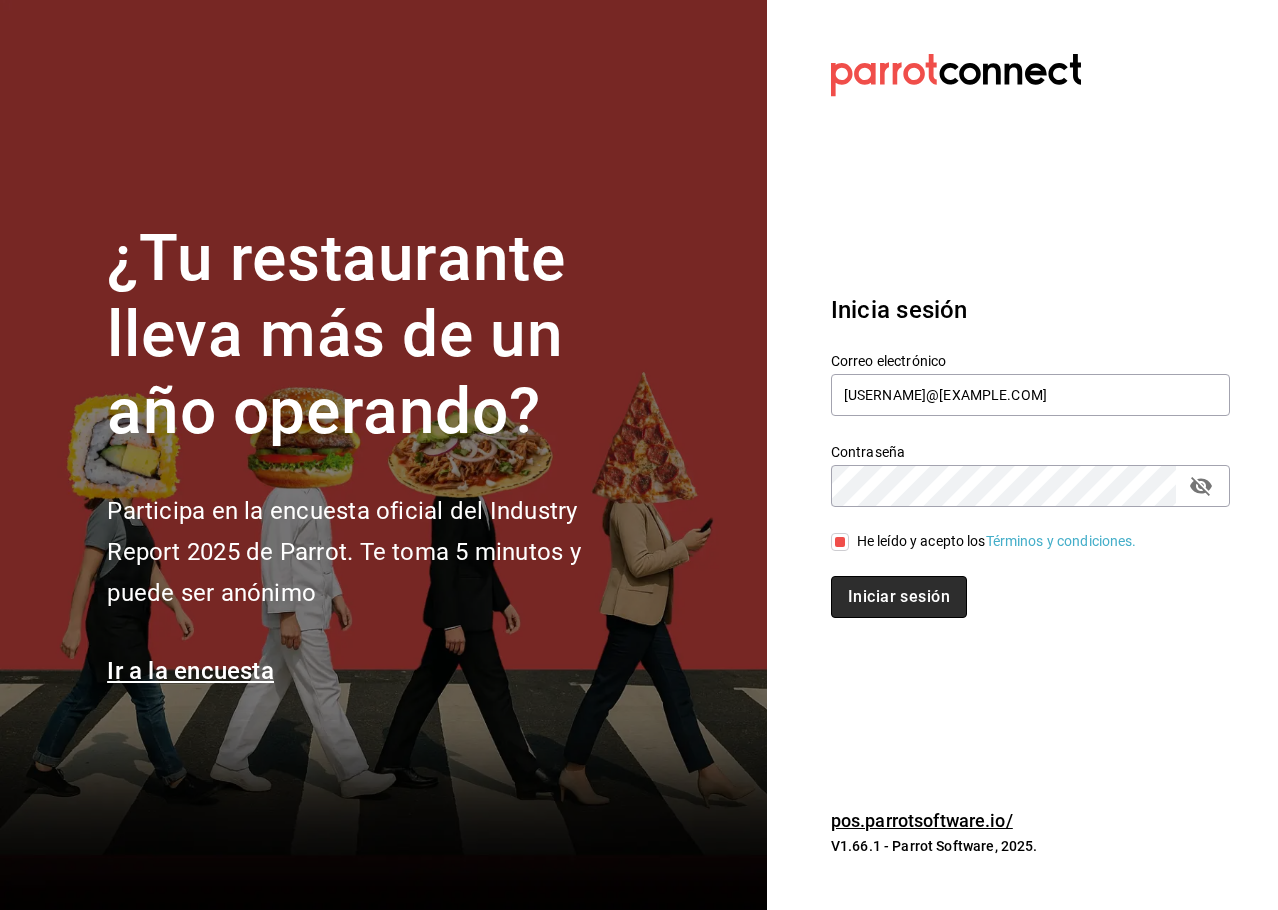 click on "Iniciar sesión" at bounding box center (899, 597) 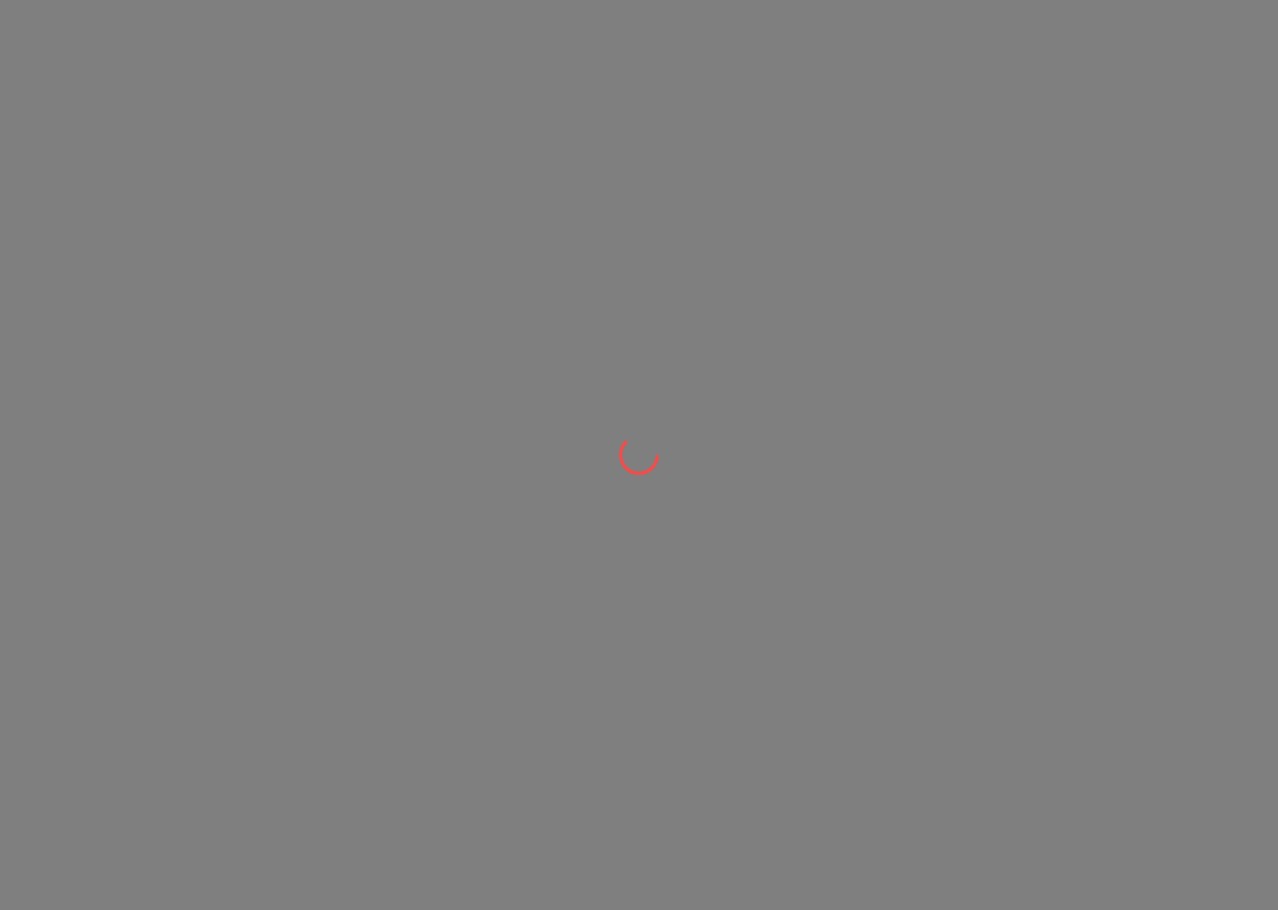 scroll, scrollTop: 0, scrollLeft: 0, axis: both 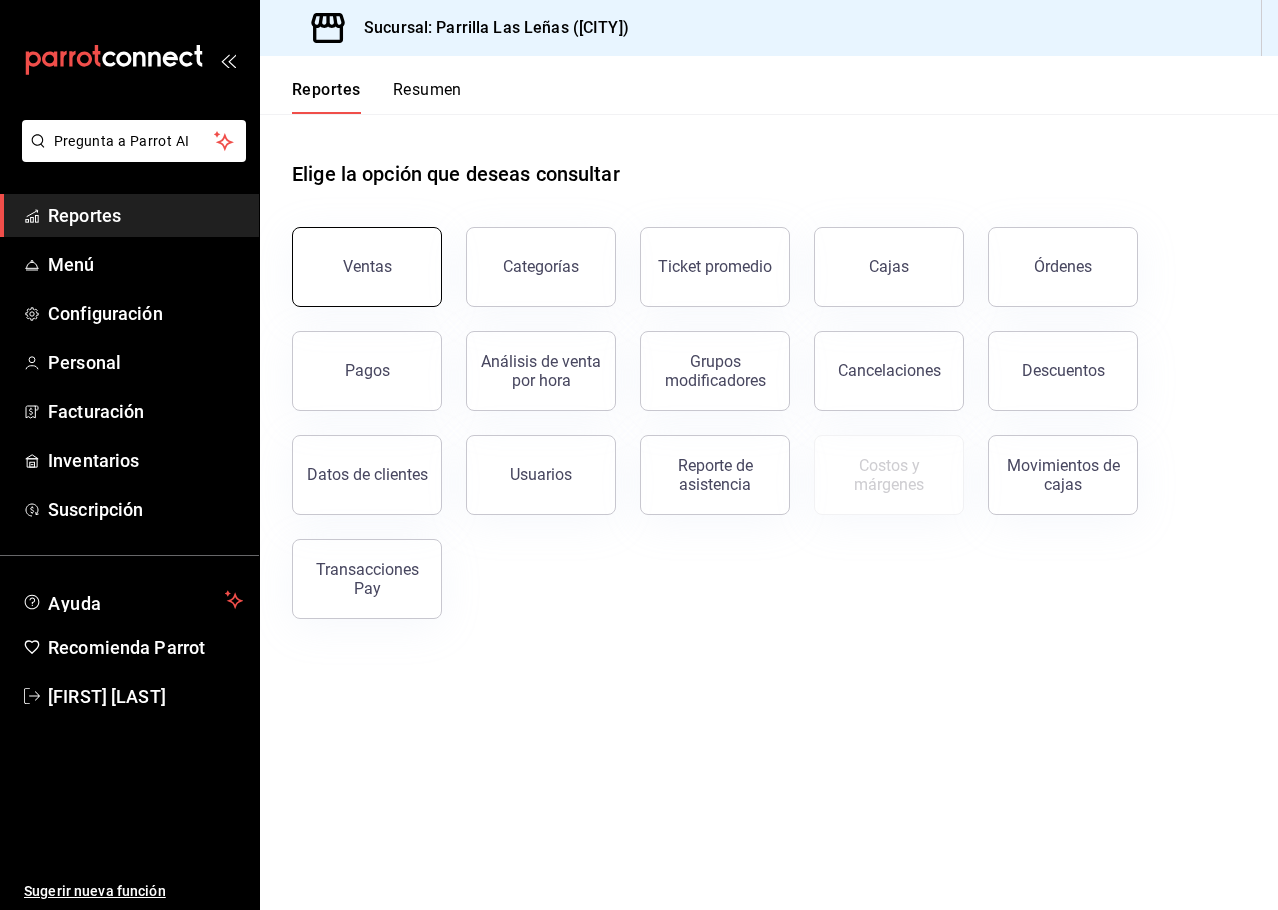 click on "Ventas" at bounding box center [367, 267] 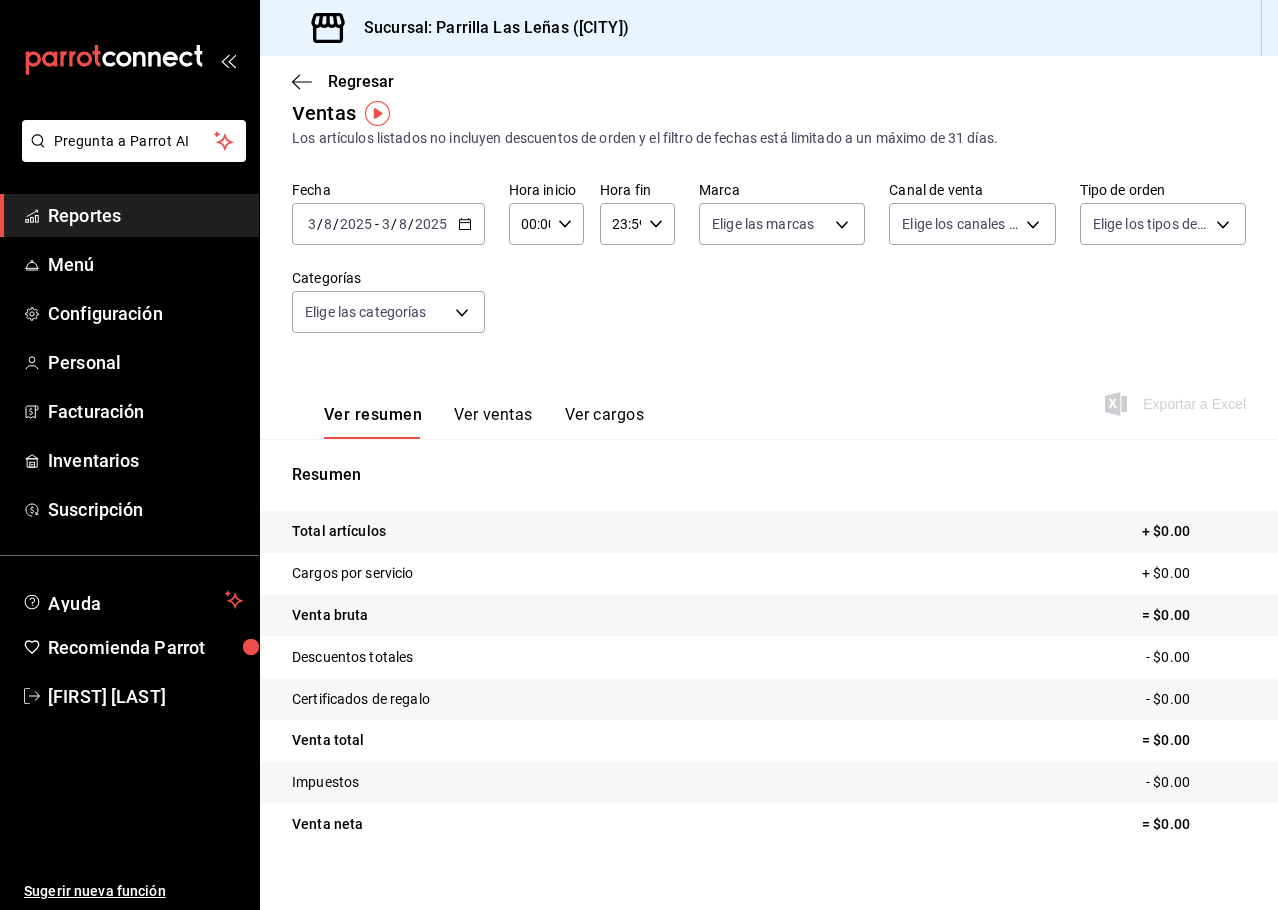 scroll, scrollTop: 48, scrollLeft: 0, axis: vertical 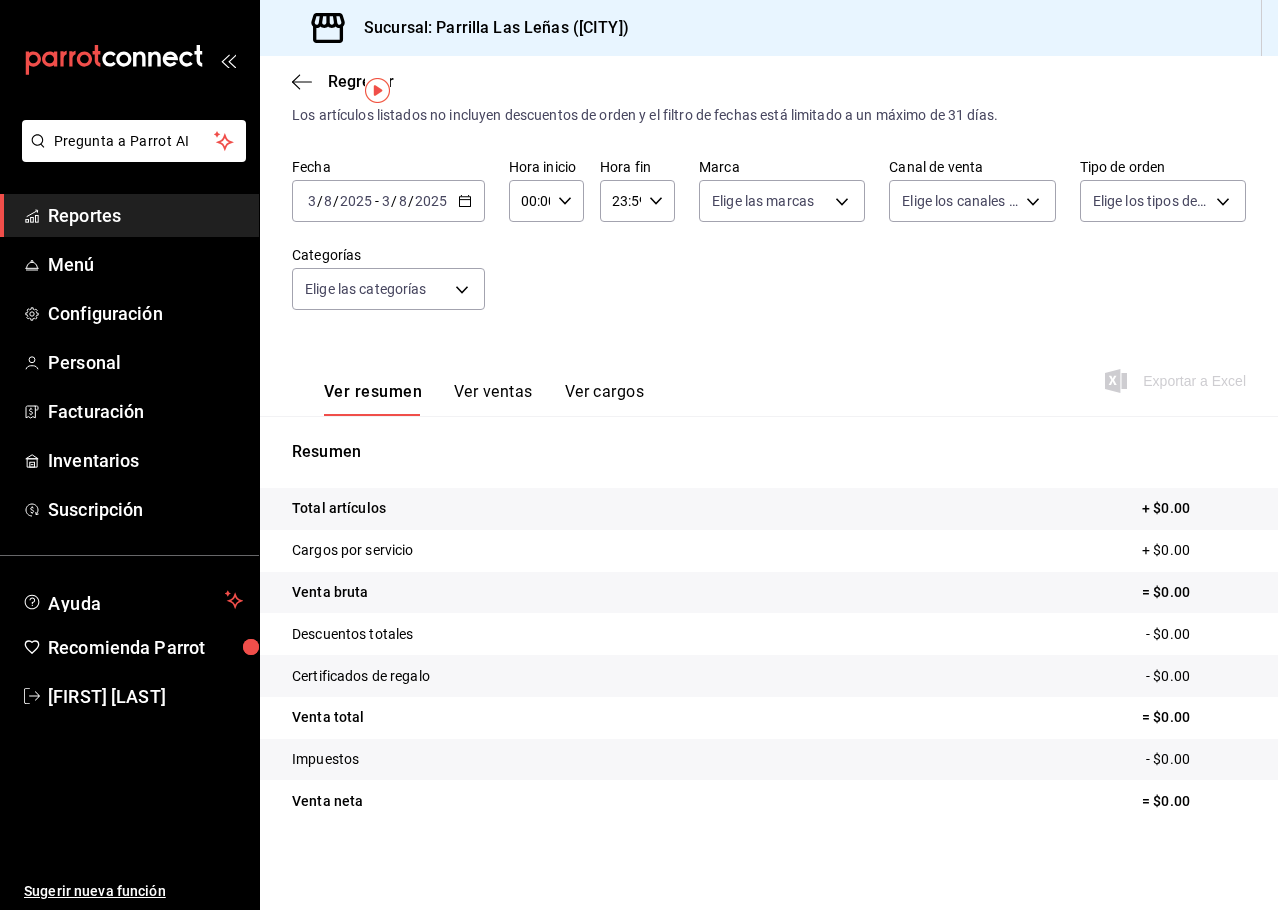 click on "2025" at bounding box center [431, 201] 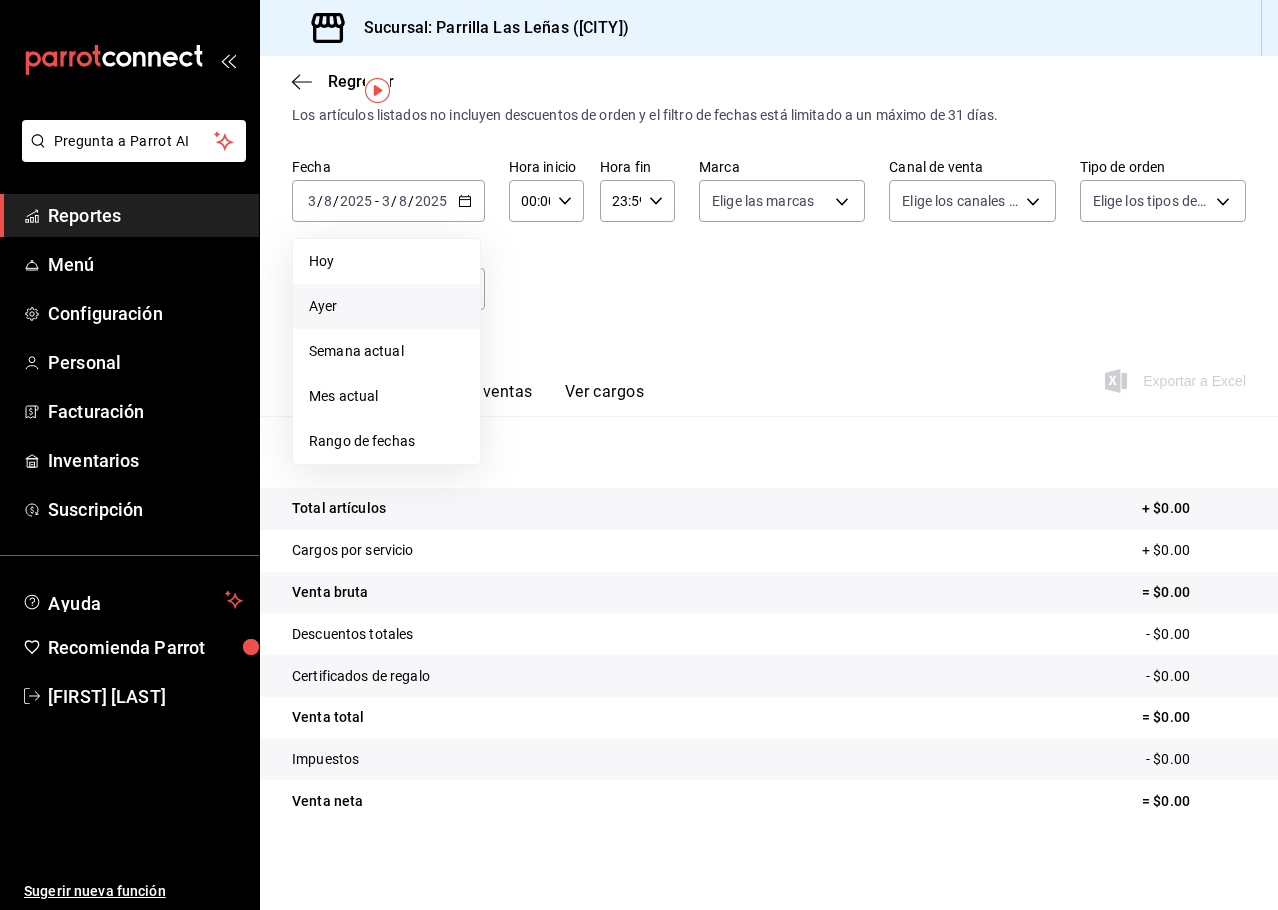 click on "Ayer" at bounding box center (386, 306) 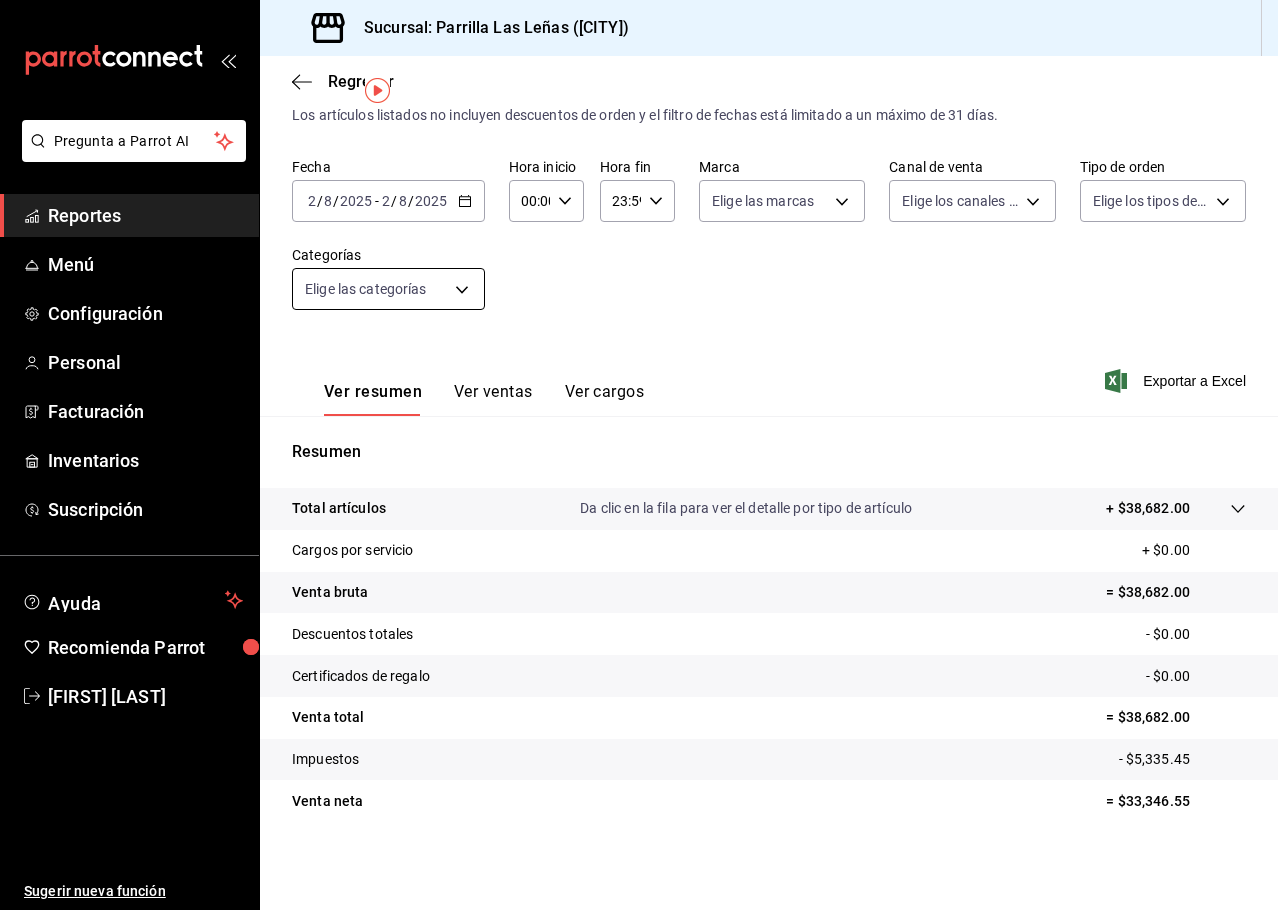 click on "Pregunta a Parrot AI Reportes   Menú   Configuración   Personal   Facturación   Inventarios   Suscripción   Ayuda Recomienda Parrot   Martín Miretti   Sugerir nueva función   Sucursal: Parrilla Las Leñas (Cuernavaca) Regresar Ventas Los artículos listados no incluyen descuentos de orden y el filtro de fechas está limitado a un máximo de 31 días. Fecha 2025-08-02 2 / 8 / 2025 - 2025-08-02 2 / 8 / 2025 Hora inicio 00:00 Hora inicio Hora fin 23:59 Hora fin Marca Elige las marcas Canal de venta Elige los canales de venta Tipo de orden Elige los tipos de orden Categorías Elige las categorías Ver resumen Ver ventas Ver cargos Exportar a Excel Resumen Total artículos Da clic en la fila para ver el detalle por tipo de artículo + $38,682.00 Cargos por servicio + $0.00 Venta bruta = $38,682.00 Descuentos totales - $0.00 Certificados de regalo - $0.00 Venta total = $38,682.00 Impuestos - $5,335.45 Venta neta = $33,346.55 Pregunta a Parrot AI Reportes   Menú   Configuración   Personal   Facturación" at bounding box center [639, 455] 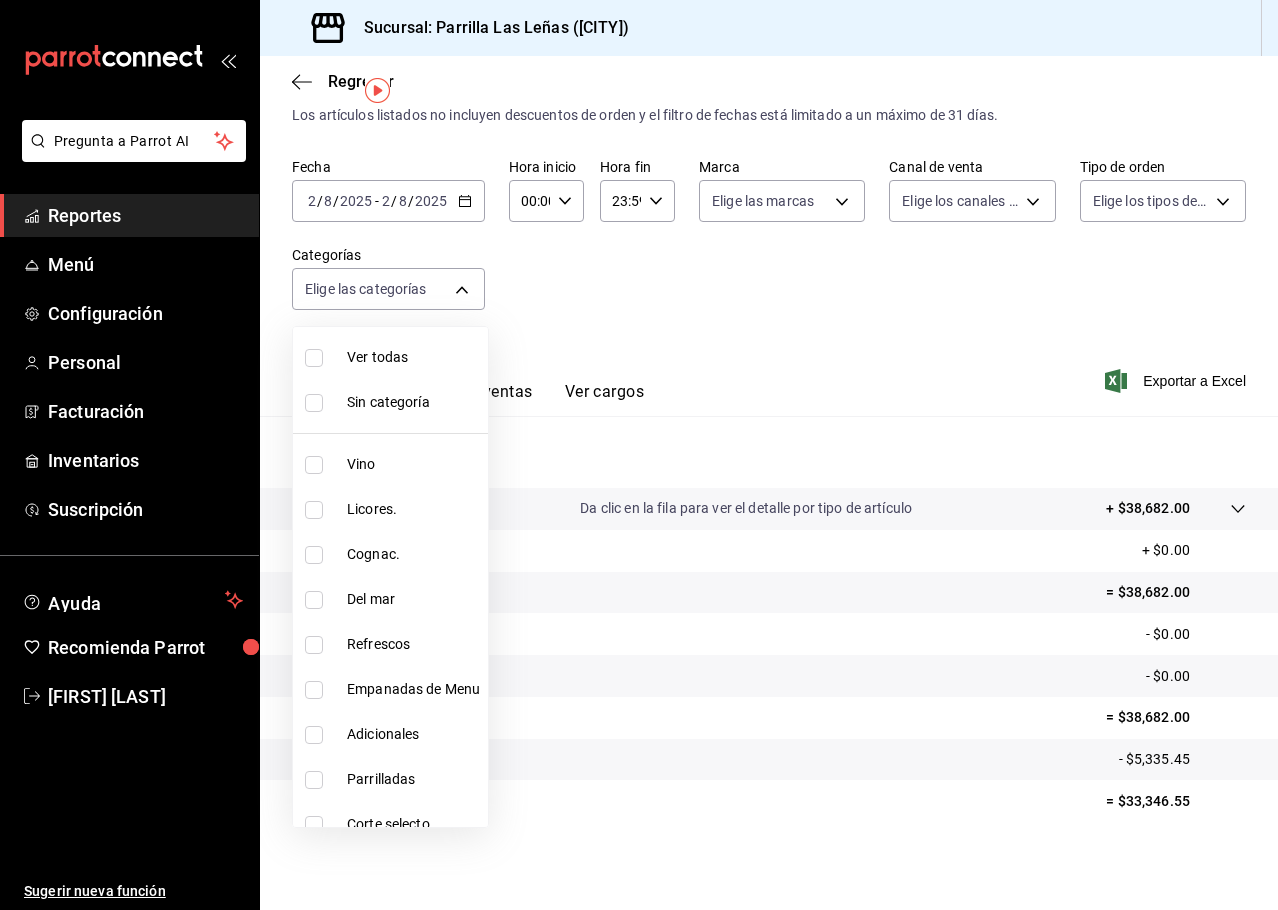 click on "Ver todas Sin categoría Vino Licores. Cognac. Del mar Refrescos Empanadas de Menu Adicionales Parrilladas Corte selecto Seleccion Mirettis Postres Milangas Taqueo Botanas. Guarniciones Sopas pastas ensaladas Menu de niños Para empezar Empanadas Sangría. Coctelería Cafeteria Cervezas Sin alcohol Tequila. Brandy. Mezcal. Gin. Vodka. Ron. Whisky. Gin Mezcal Cognac Licores Tequila Ron Whisky Brandy Vodka Entradas Cocina Parrilla Vinos Botanas Sangría" at bounding box center (390, 577) 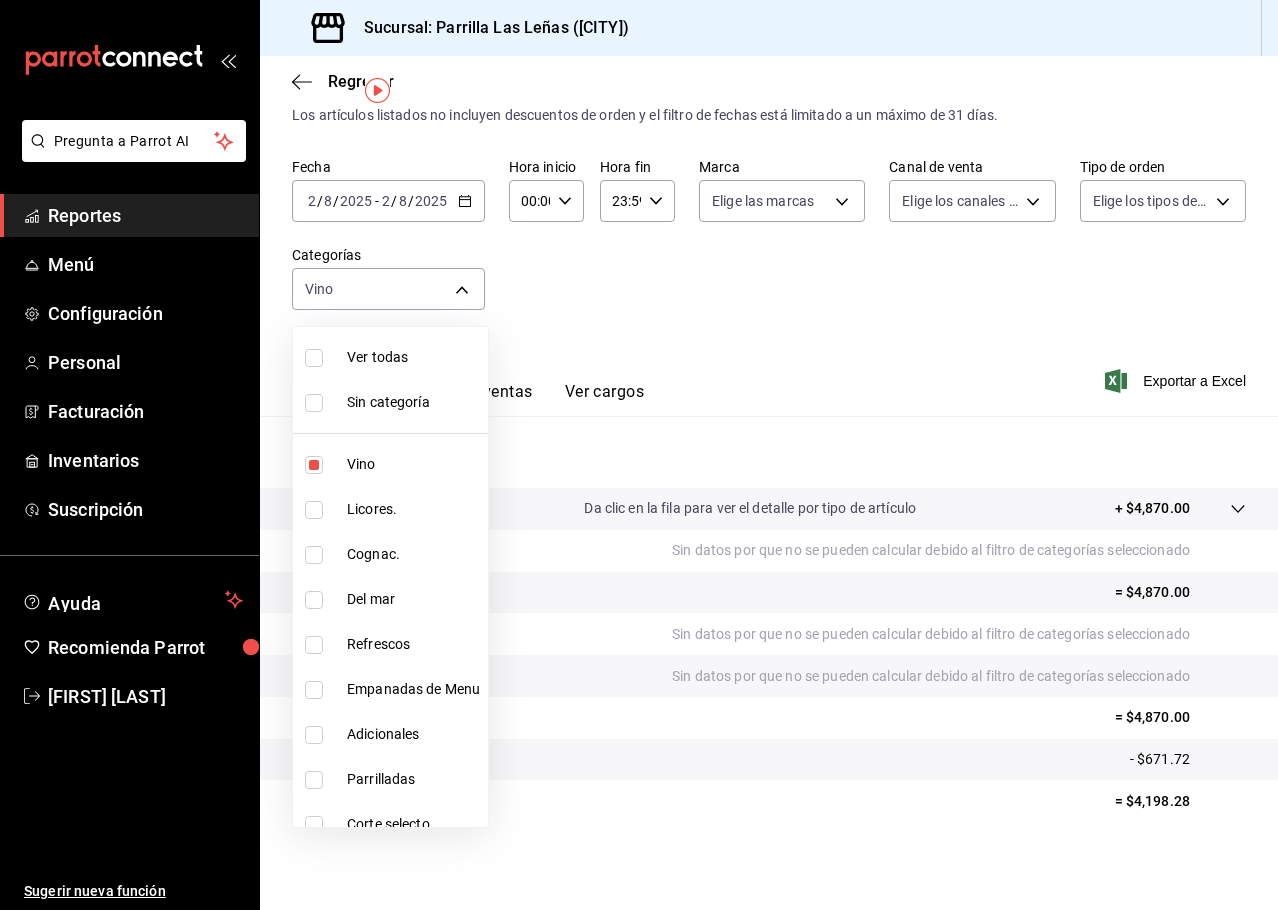 click at bounding box center [639, 455] 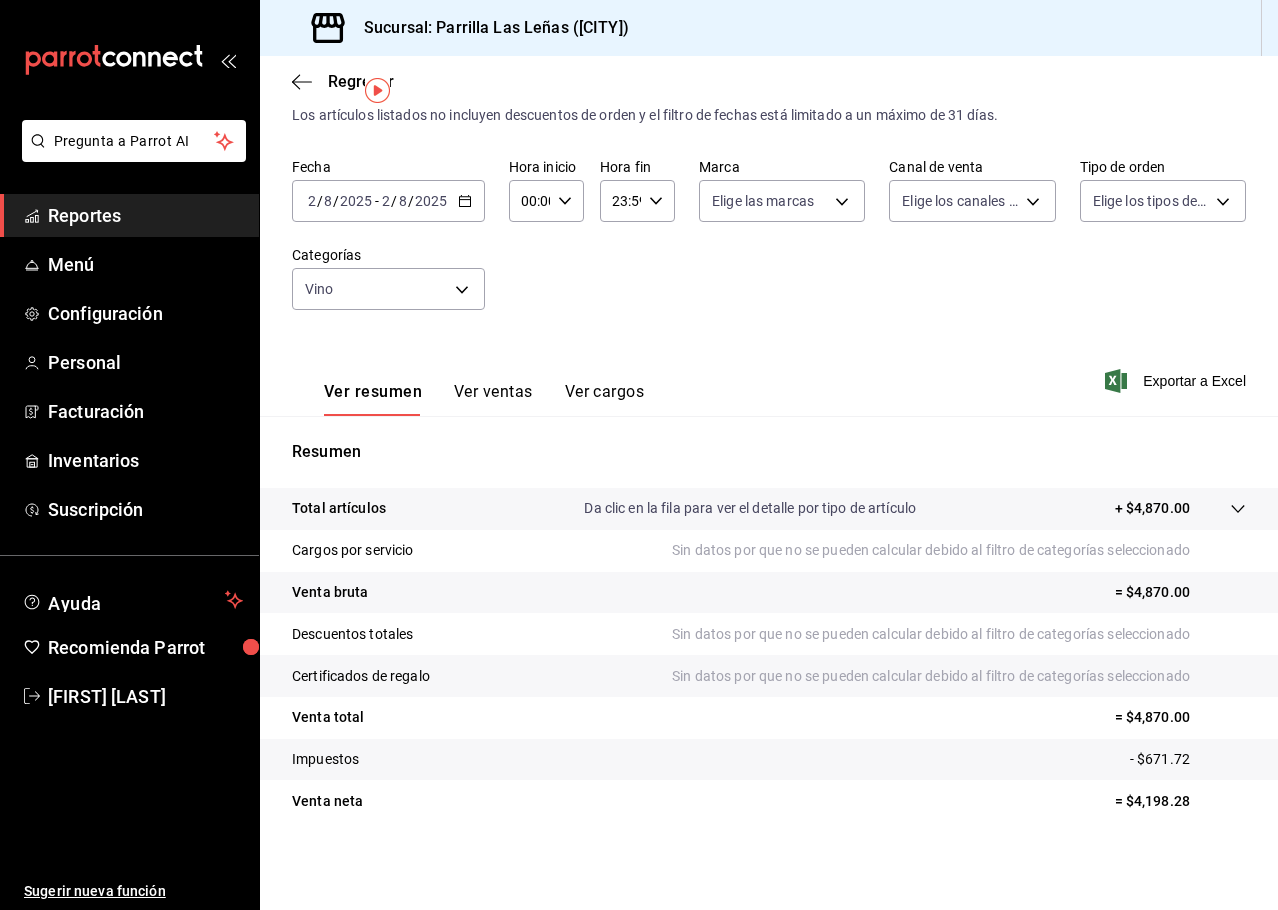 click on "Ver ventas" at bounding box center (493, 399) 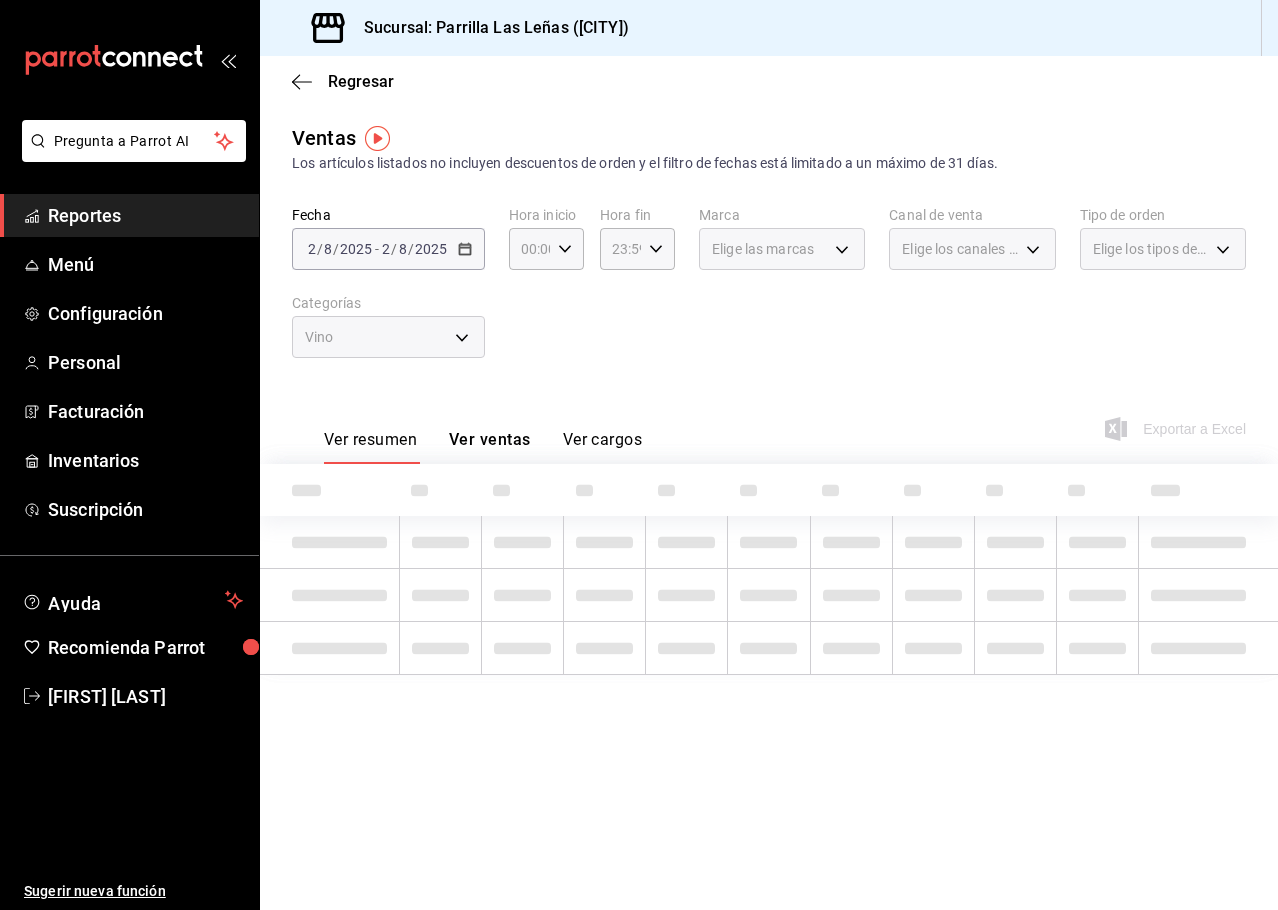 scroll, scrollTop: 0, scrollLeft: 0, axis: both 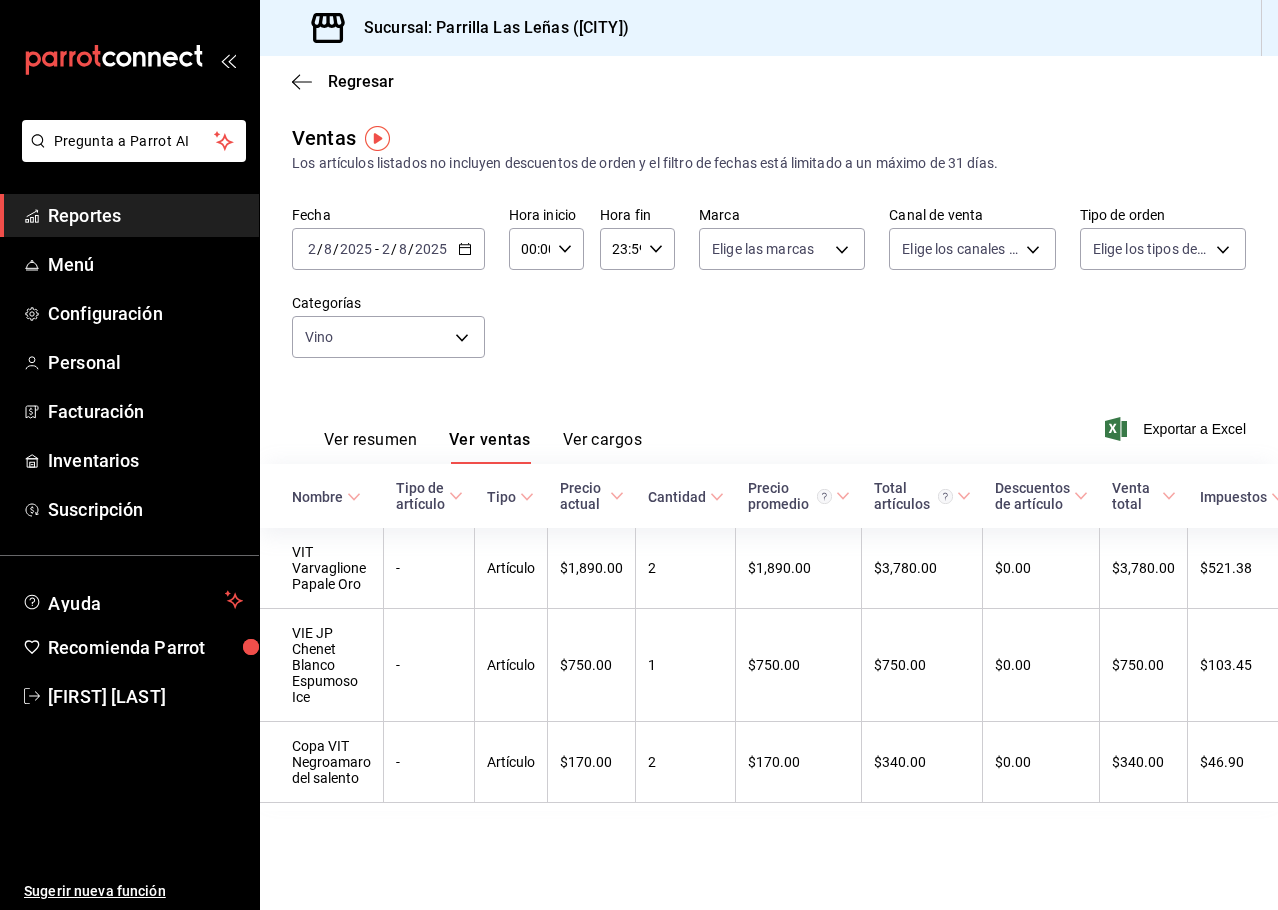 click on "Fecha 2025-08-02 2 / 8 / 2025 - 2025-08-02 2 / 8 / 2025 Hora inicio 00:00 Hora inicio Hora fin 23:59 Hora fin Marca Elige las marcas Canal de venta Elige los canales de venta Tipo de orden Elige los tipos de orden Categorías Vino 51325ac9-5f46-4a64-a544-9de9a0a01f07" at bounding box center [769, 294] 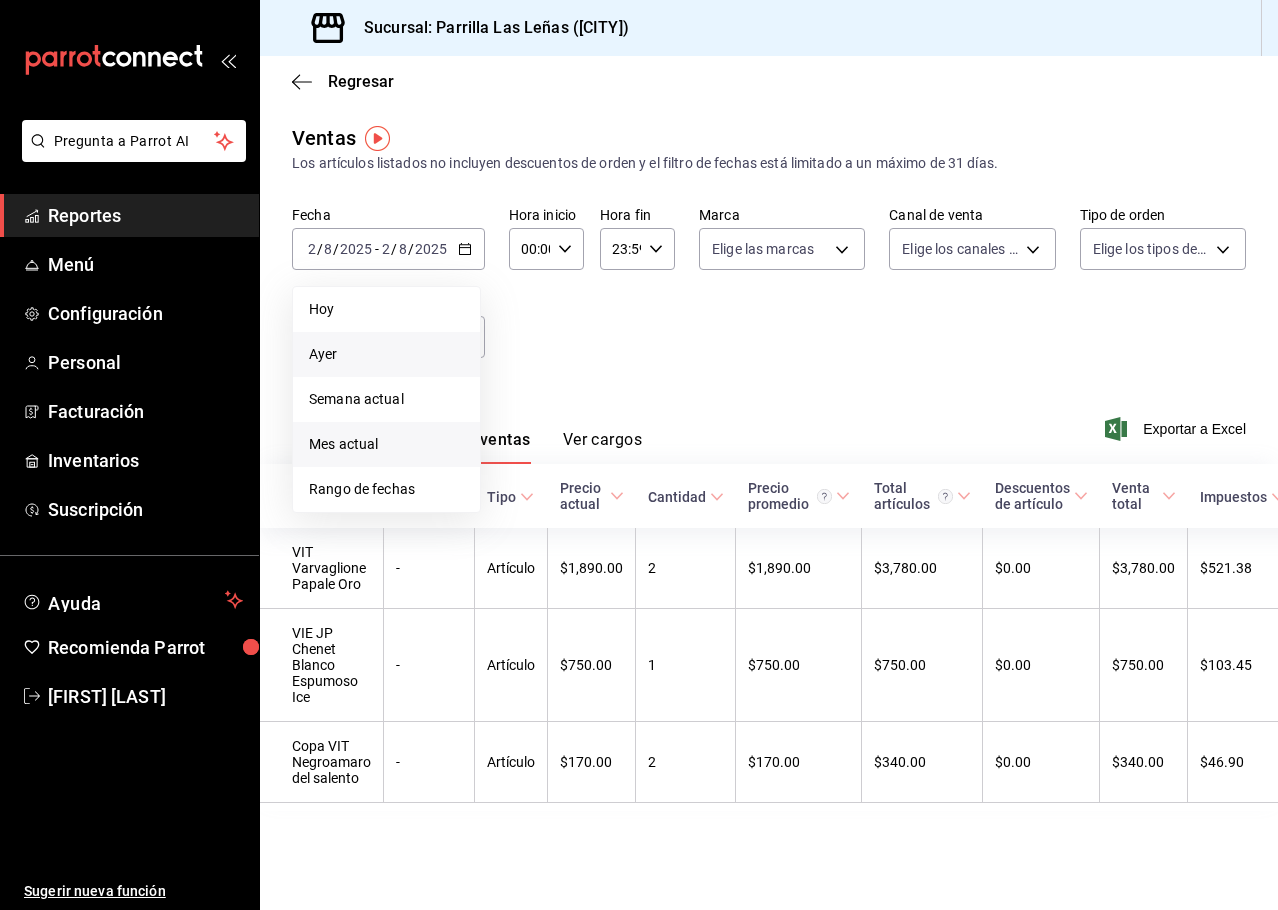 click on "Mes actual" at bounding box center [386, 444] 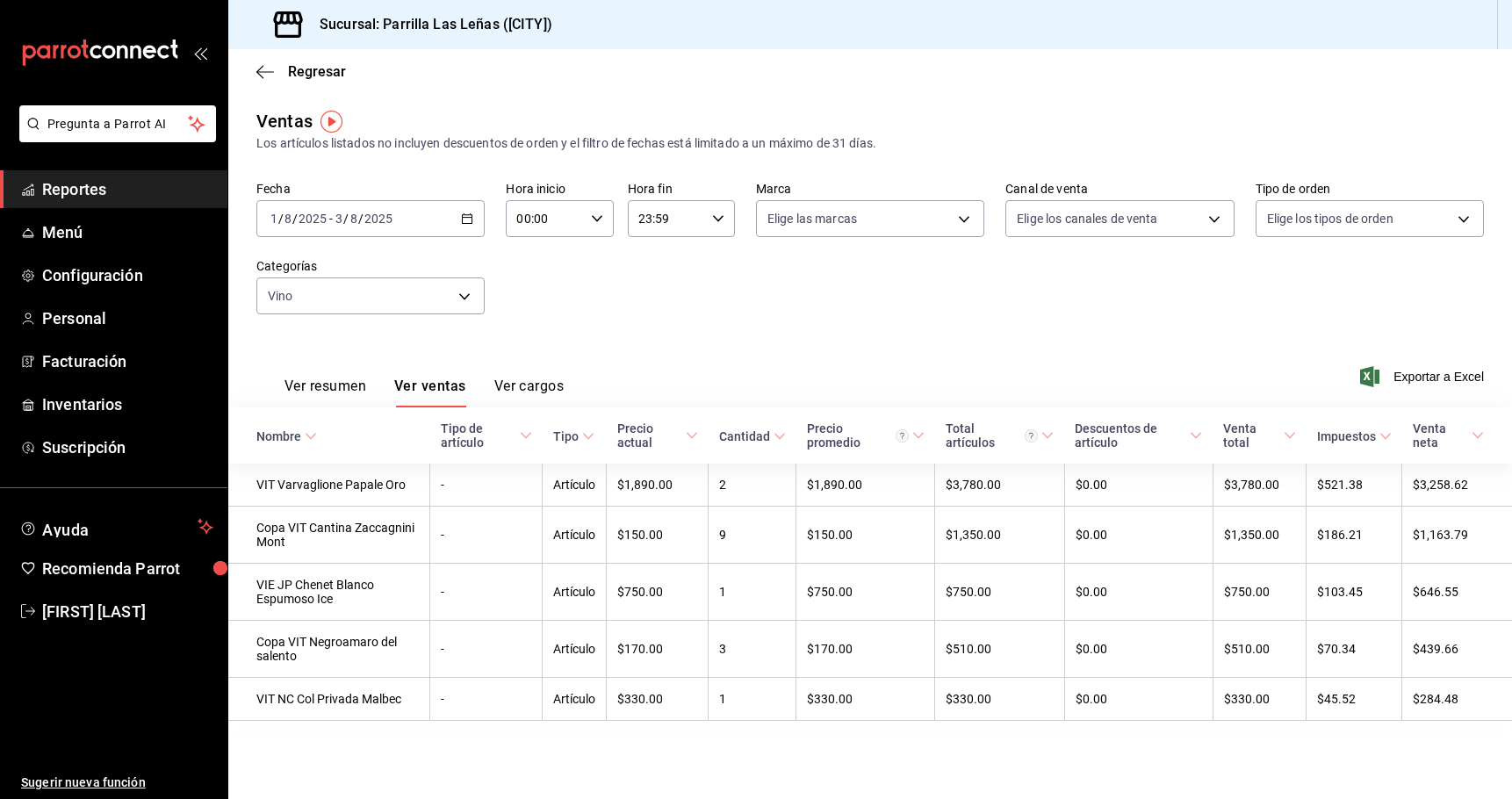 scroll, scrollTop: 0, scrollLeft: 0, axis: both 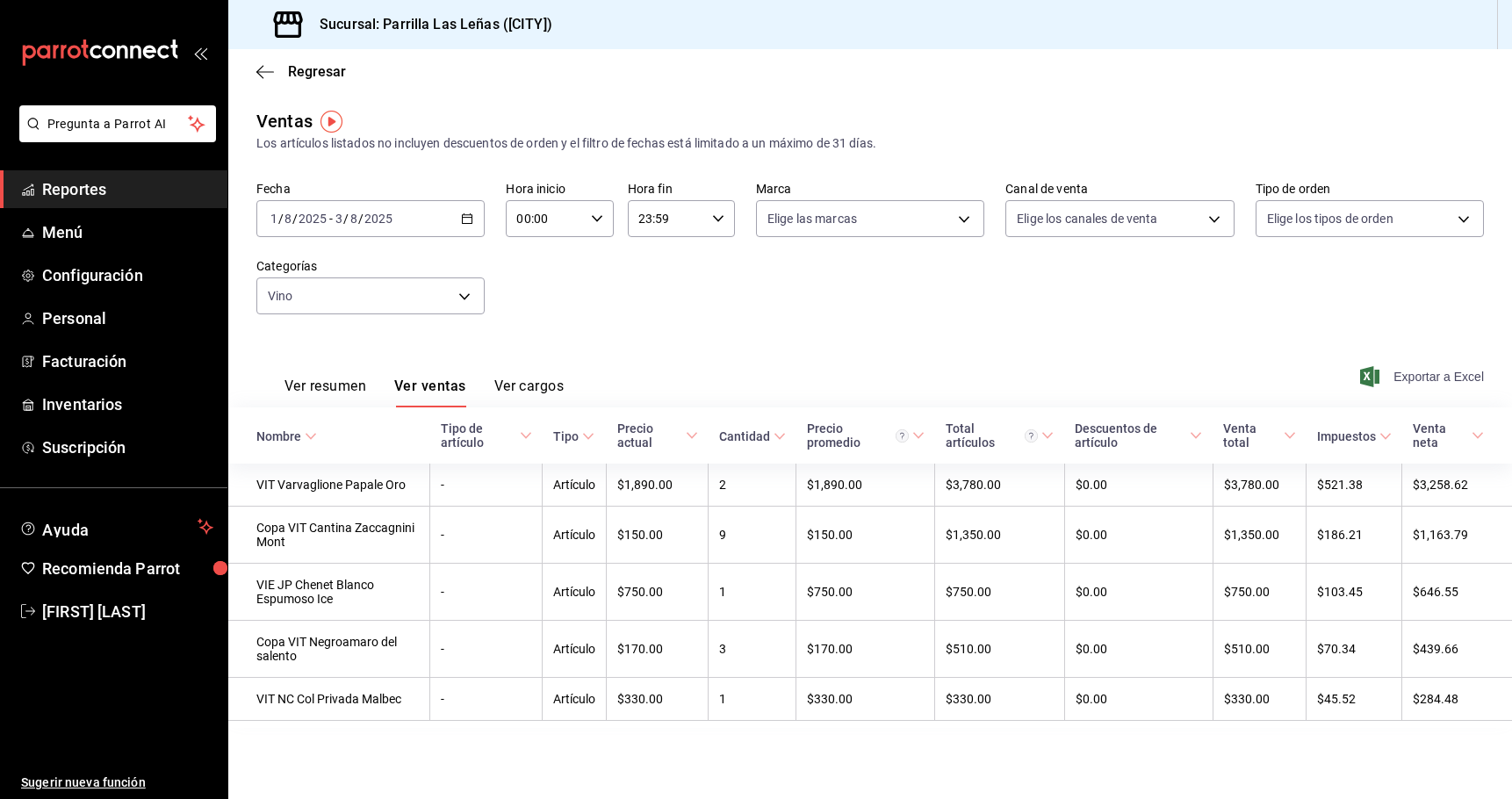 click on "Exportar a Excel" at bounding box center [1423, 377] 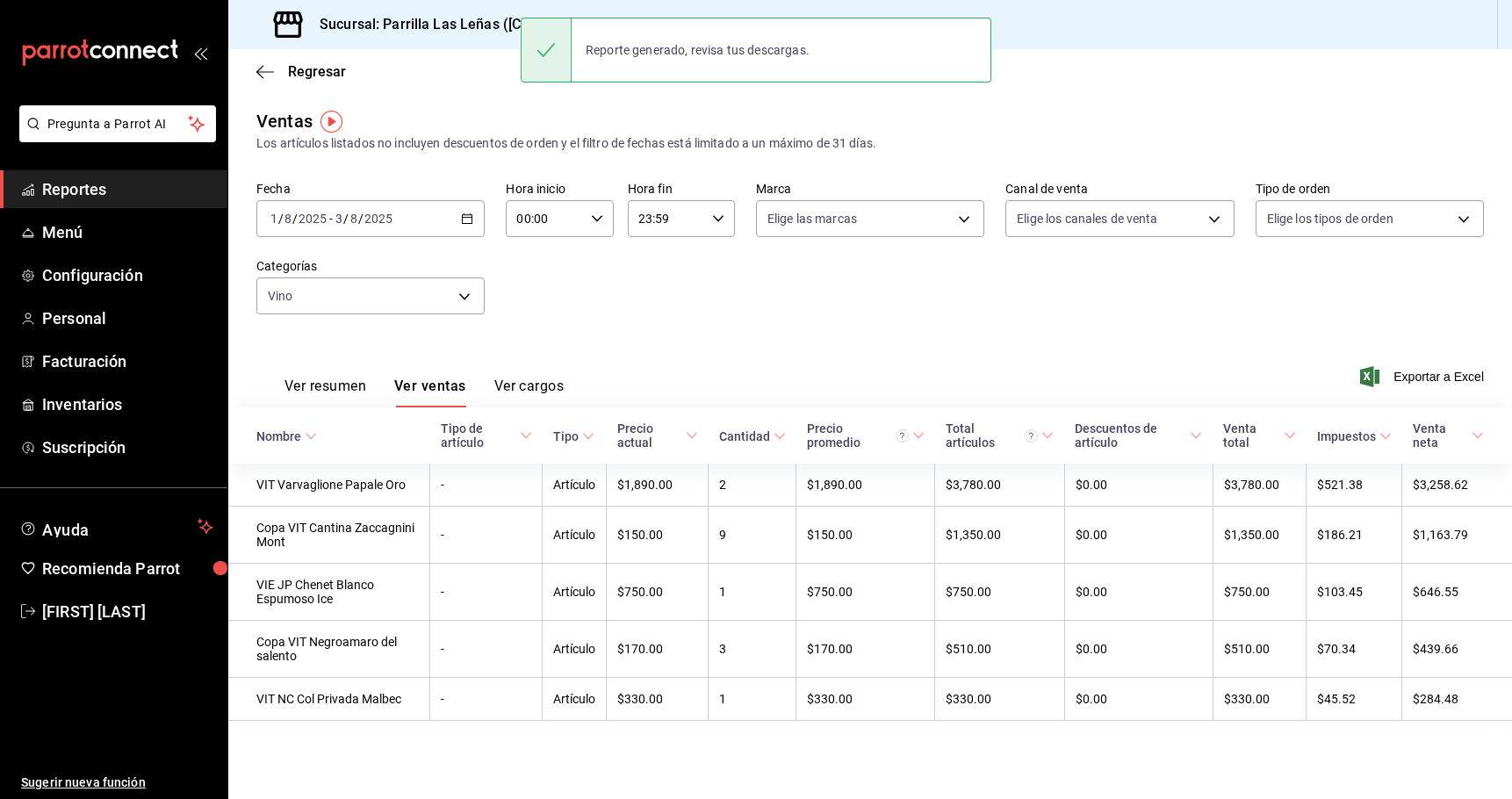 click on "2025-08-01 1 / 8 / 2025 - 2025-08-03 3 / 8 / 2025" at bounding box center (371, 219) 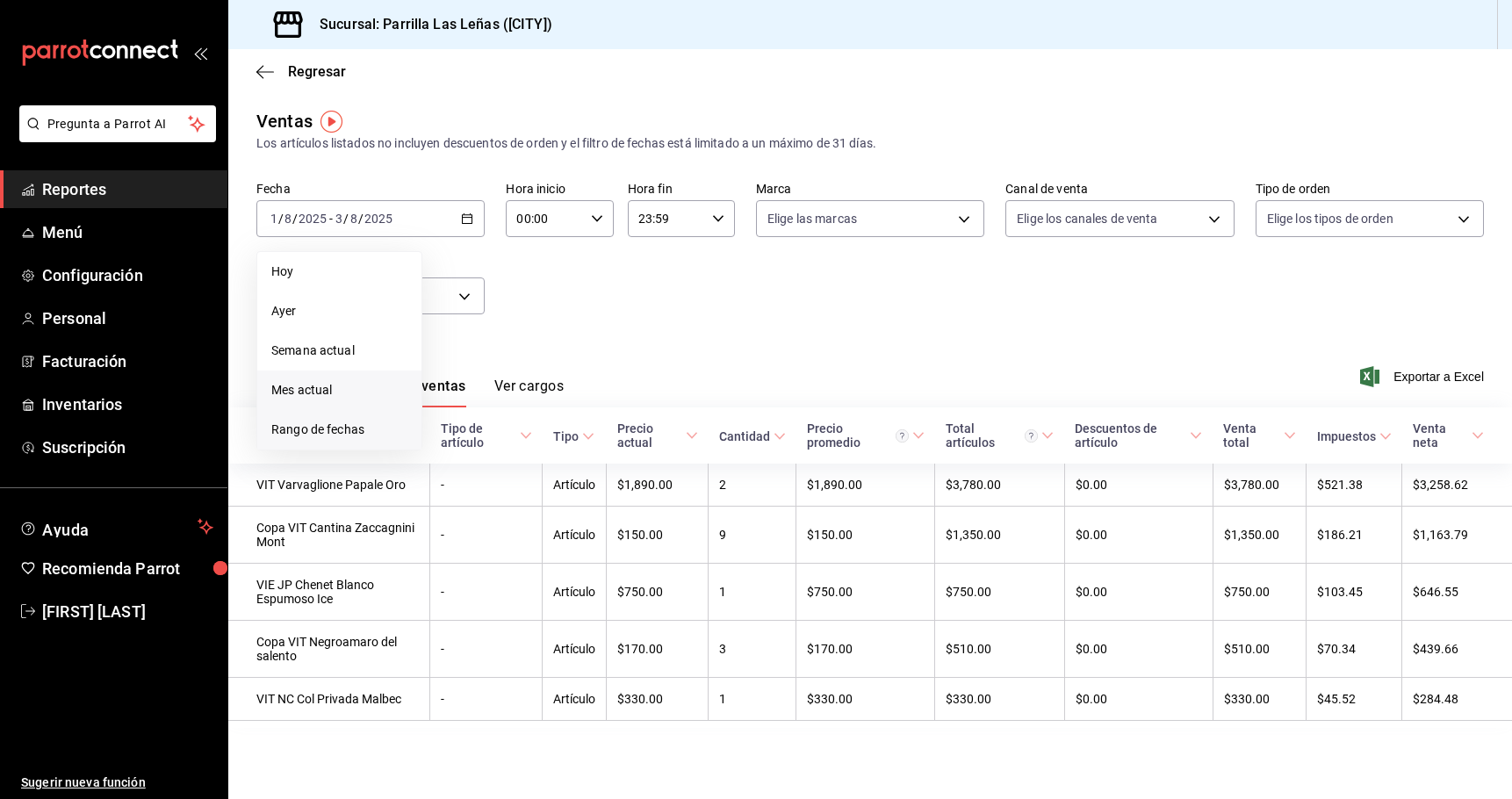 click on "Rango de fechas" at bounding box center (339, 429) 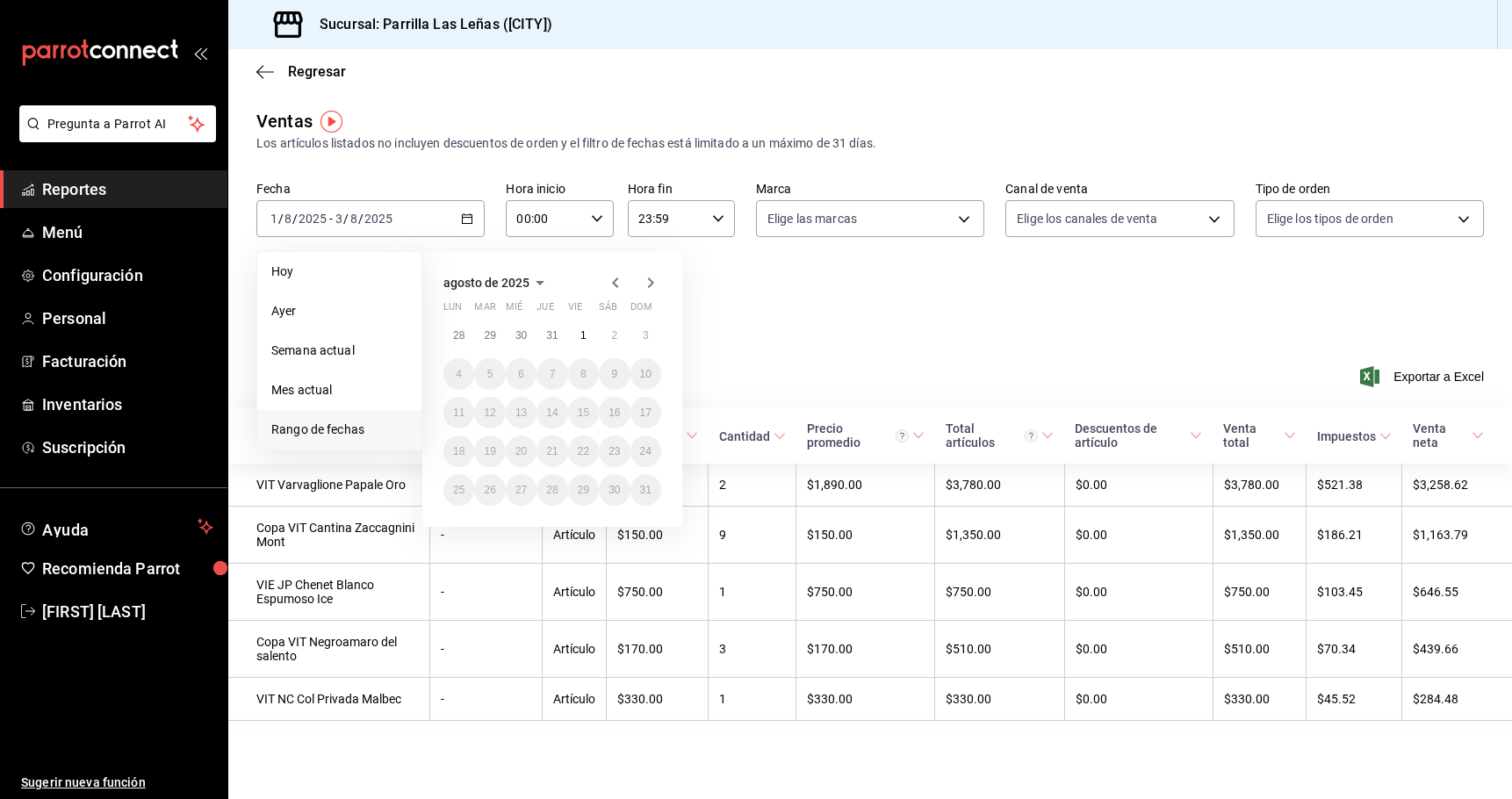 click 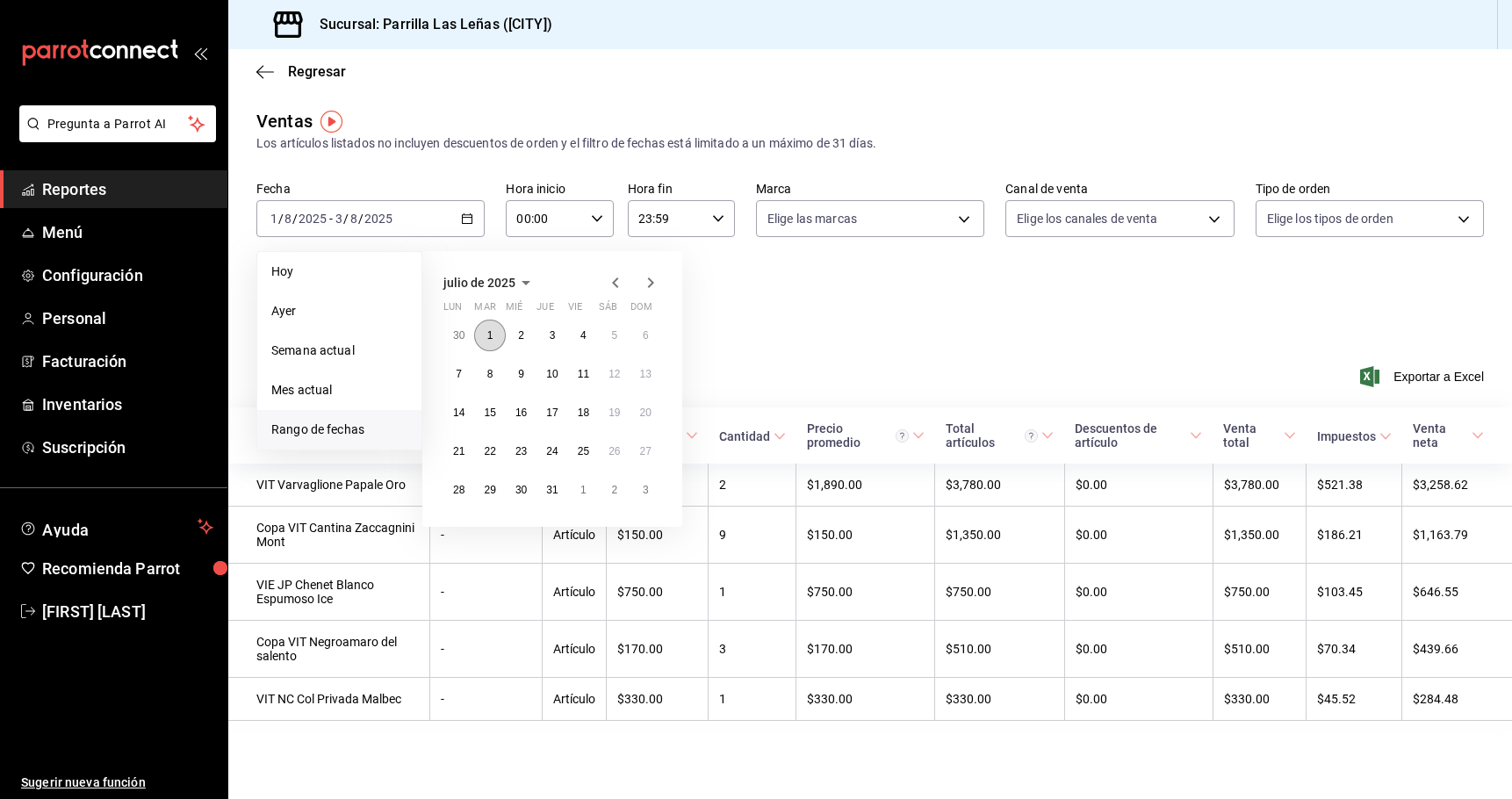 click on "1" at bounding box center [489, 335] 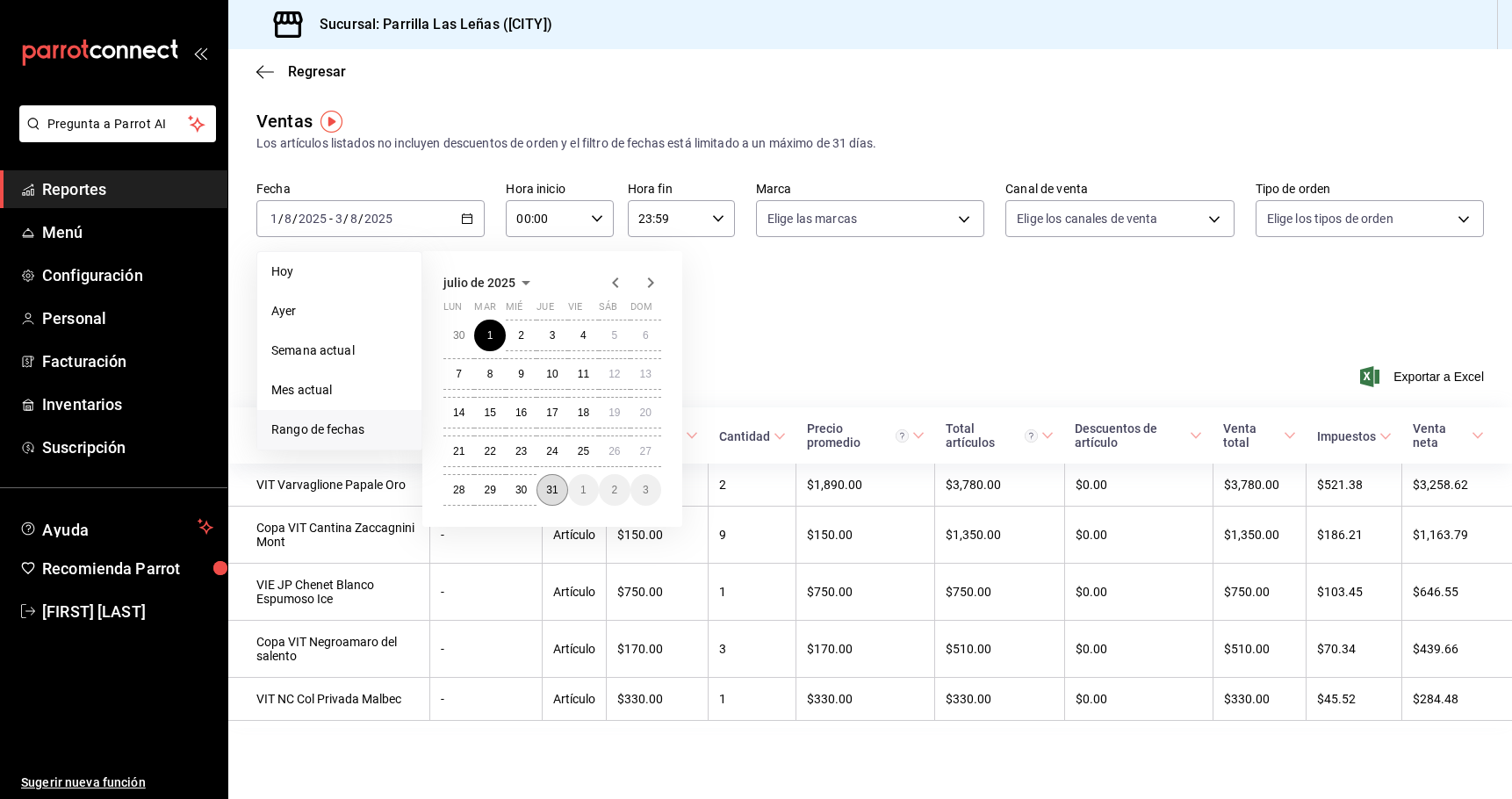 click on "31" at bounding box center [551, 490] 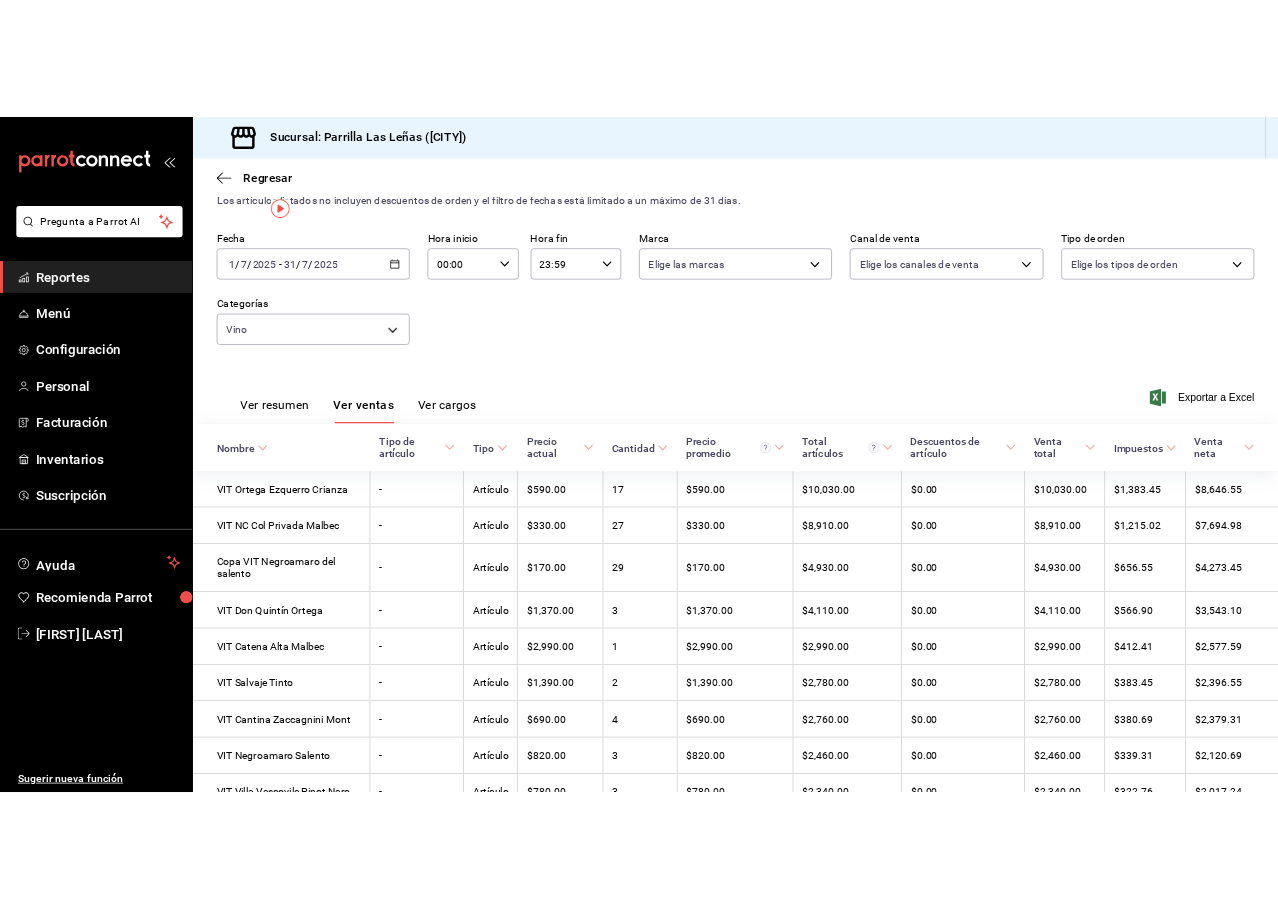 scroll, scrollTop: 15, scrollLeft: 0, axis: vertical 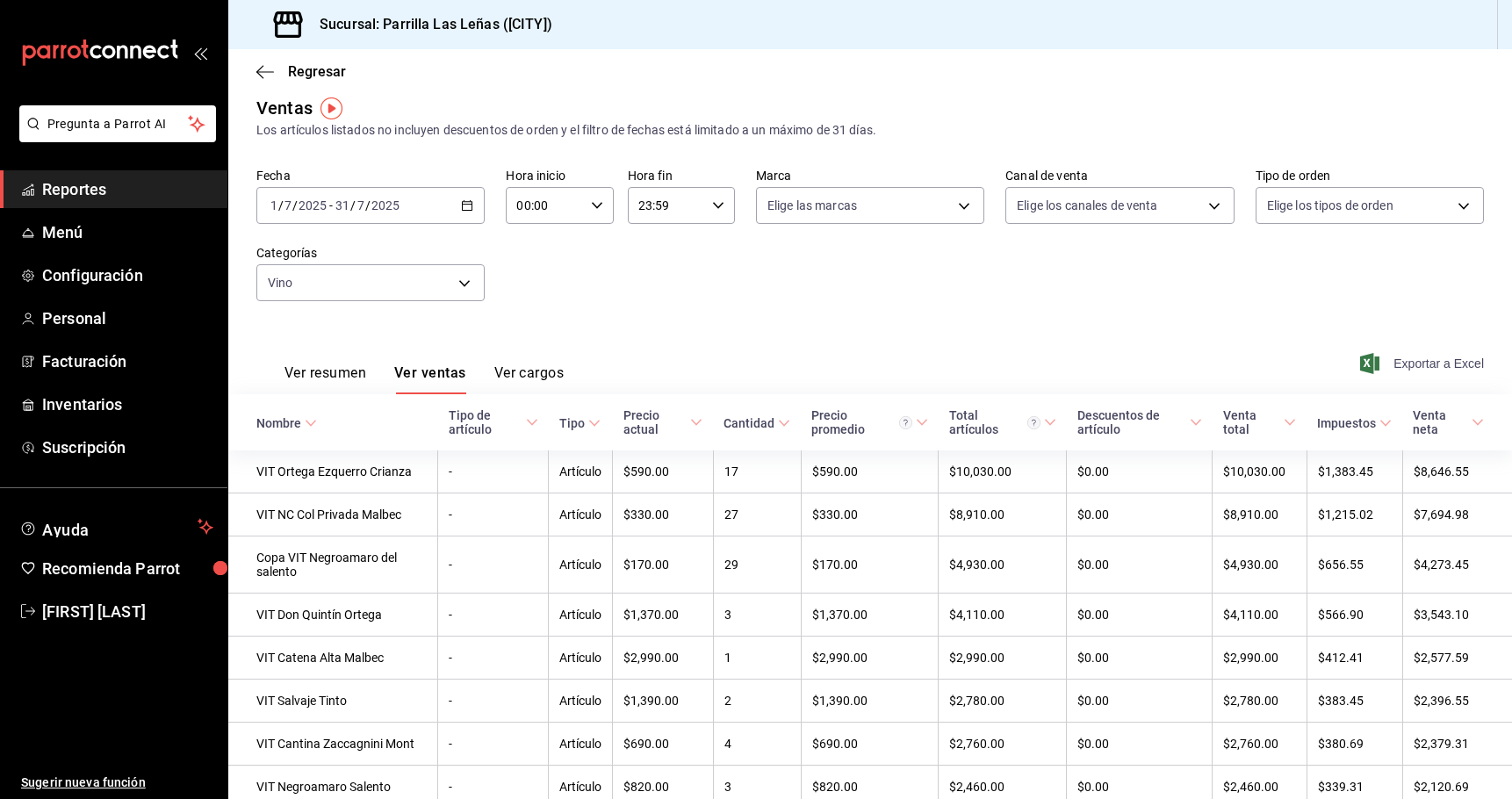click on "Exportar a Excel" at bounding box center (1423, 364) 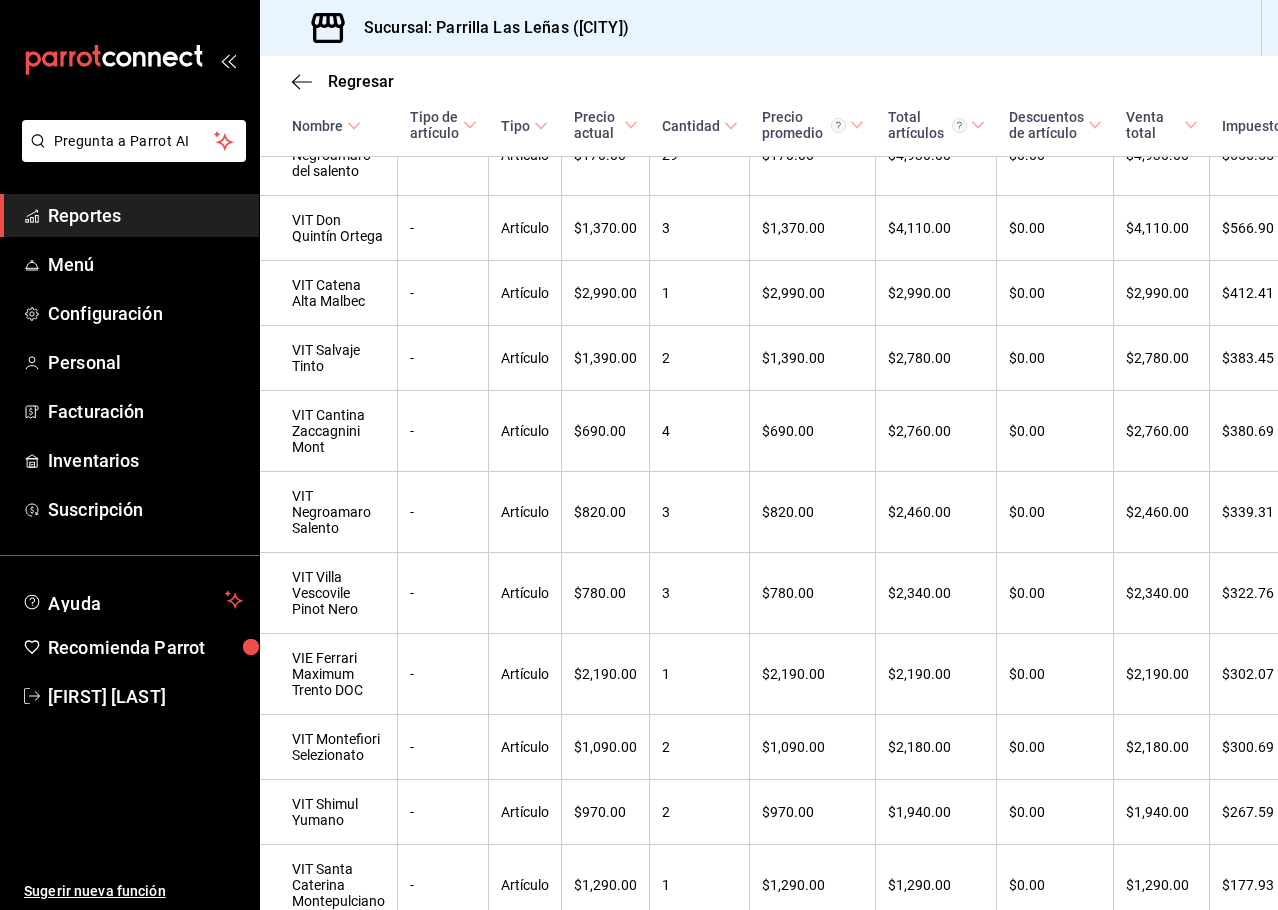 scroll, scrollTop: 615, scrollLeft: 0, axis: vertical 